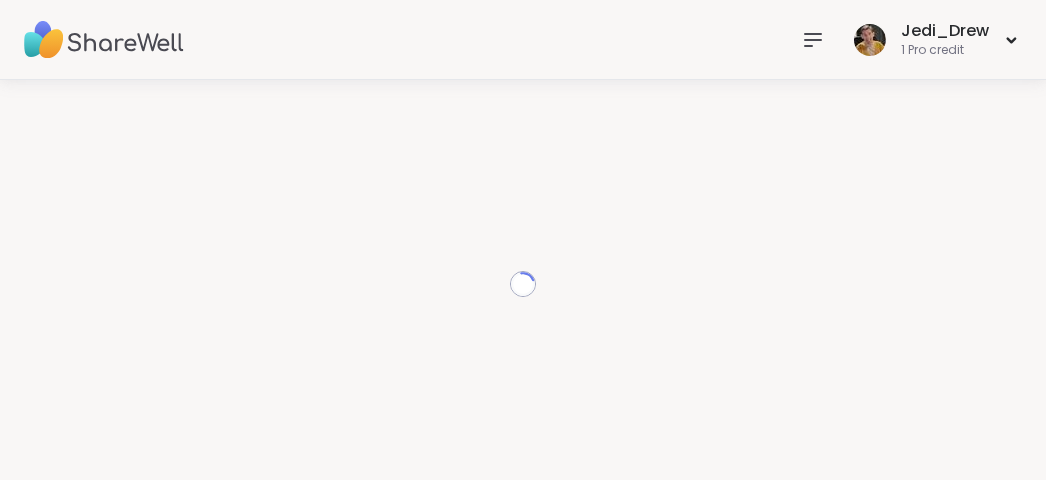 scroll, scrollTop: 0, scrollLeft: 0, axis: both 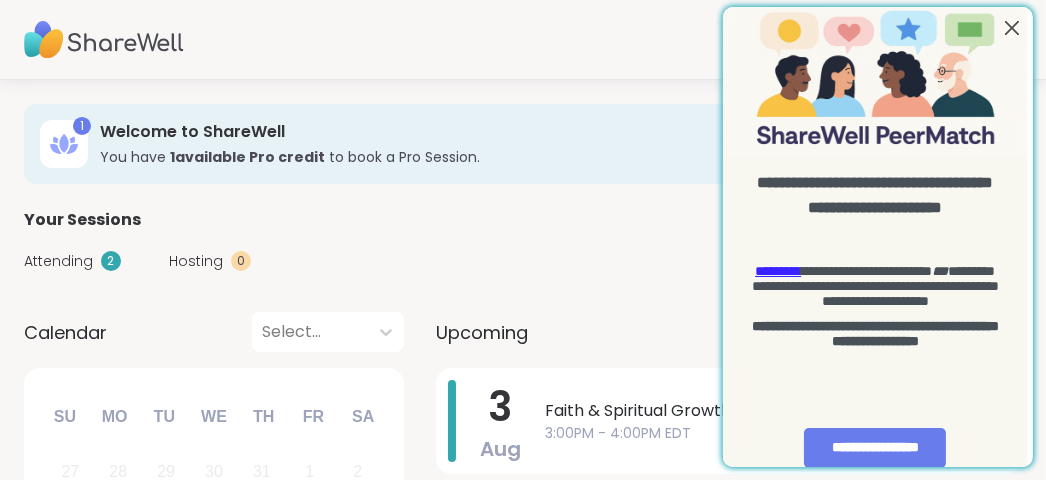 click at bounding box center (1011, 28) 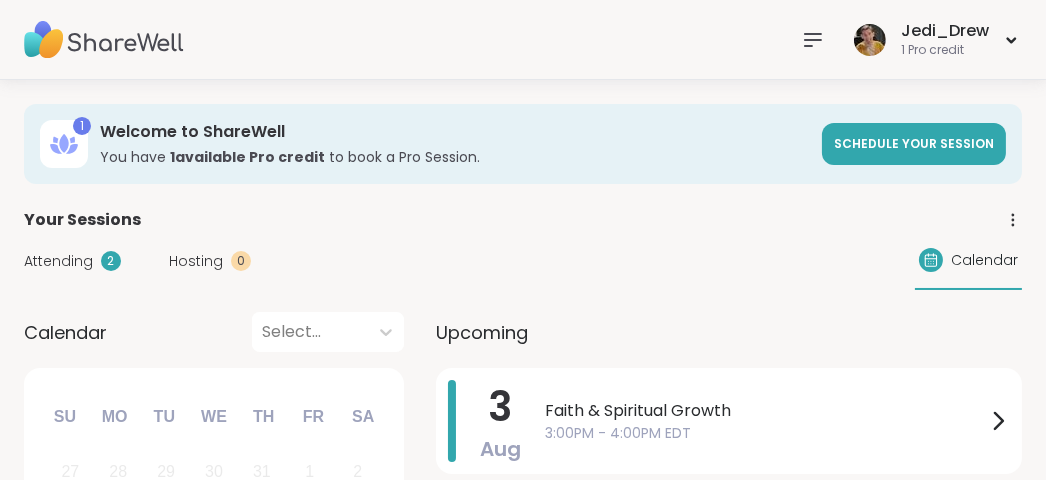 click on "Calendar" at bounding box center [984, 260] 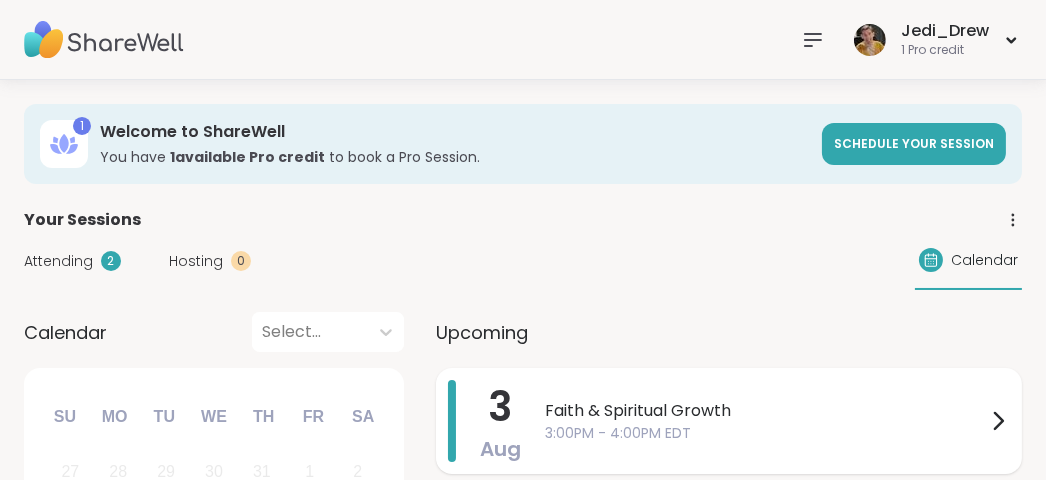 click 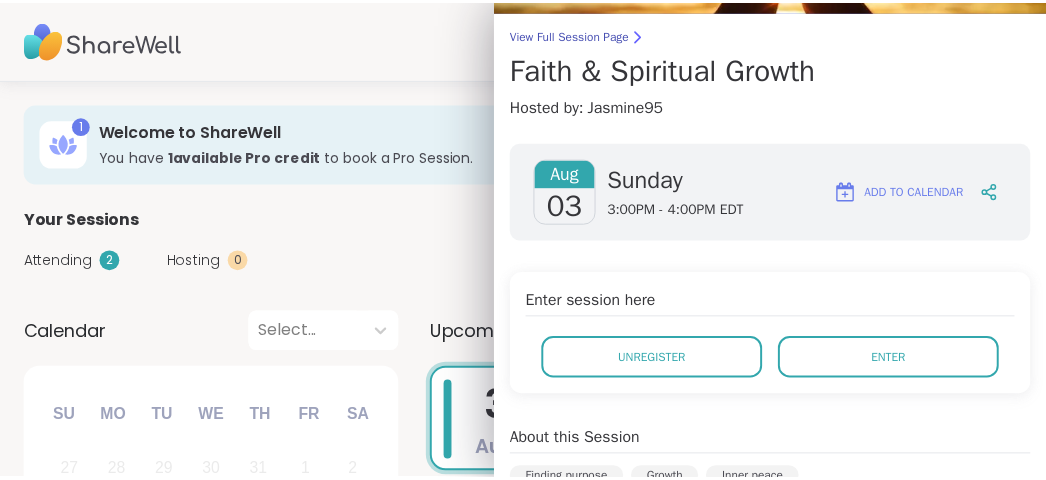 scroll, scrollTop: 141, scrollLeft: 0, axis: vertical 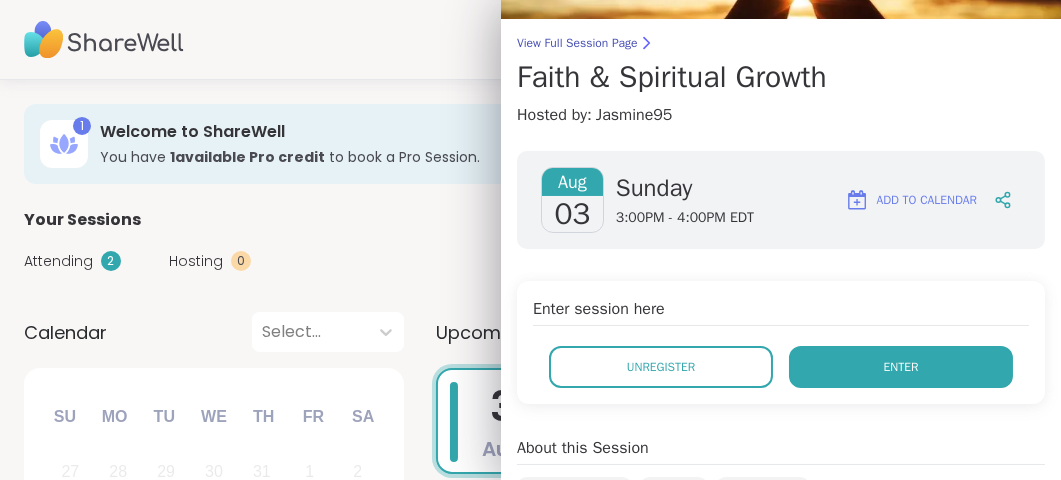 click on "Enter" at bounding box center (901, 367) 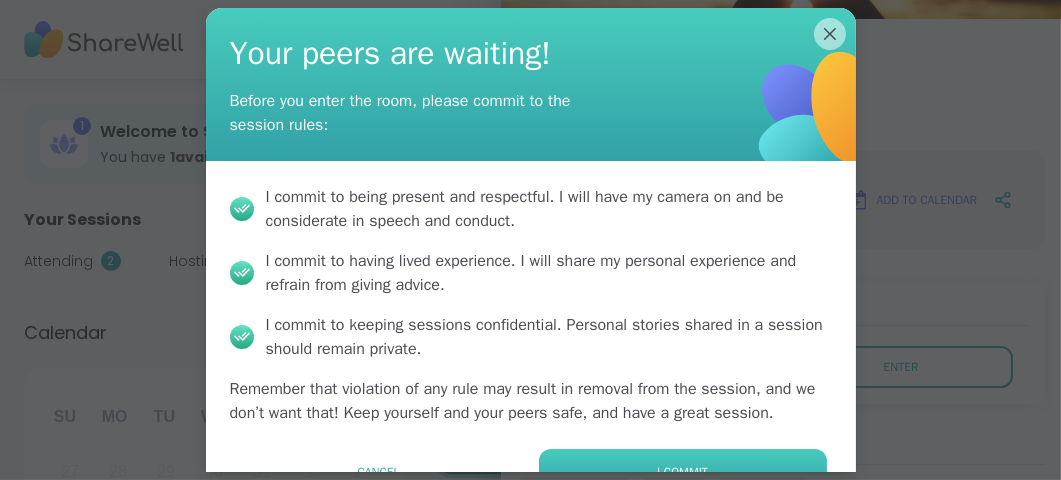 click on "I commit" at bounding box center (683, 472) 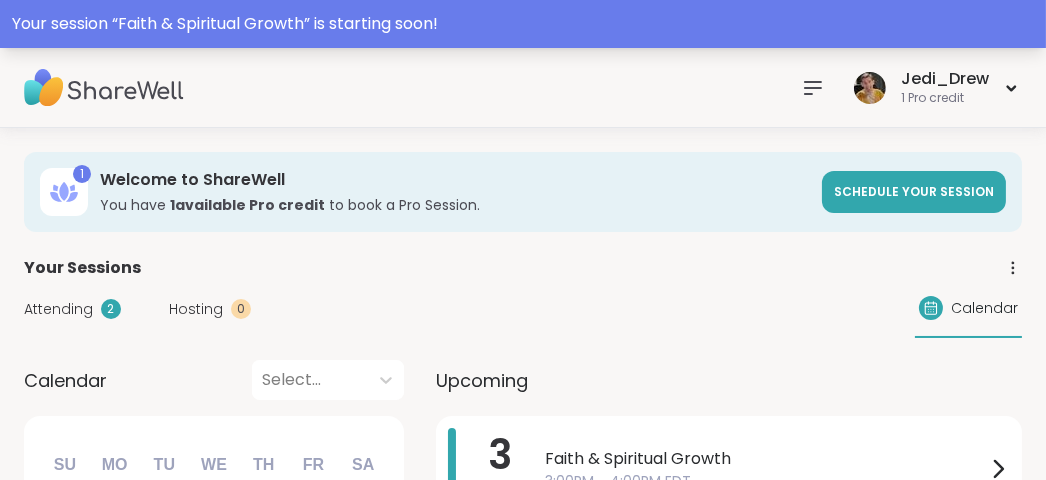 click on "Your session “ [TOPIC] ” is starting soon!" at bounding box center (523, 24) 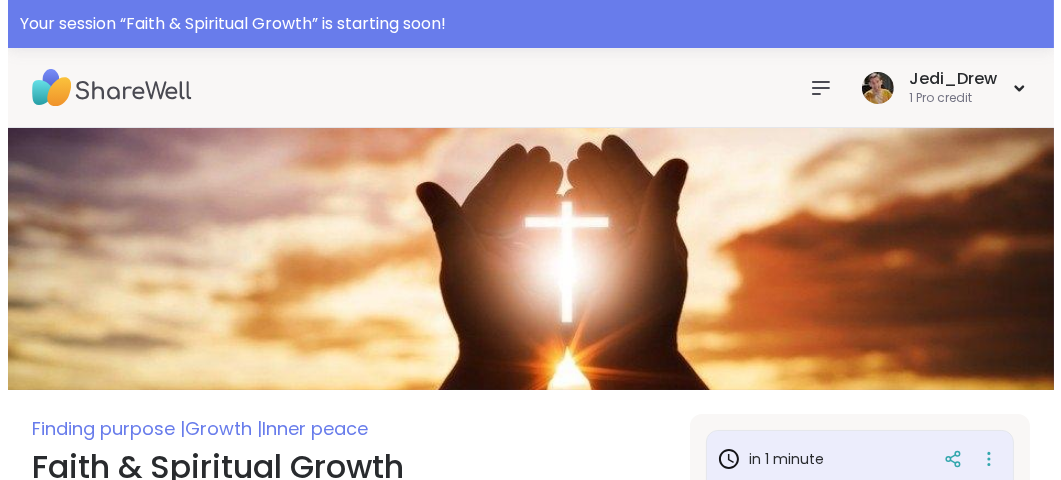 scroll, scrollTop: 300, scrollLeft: 0, axis: vertical 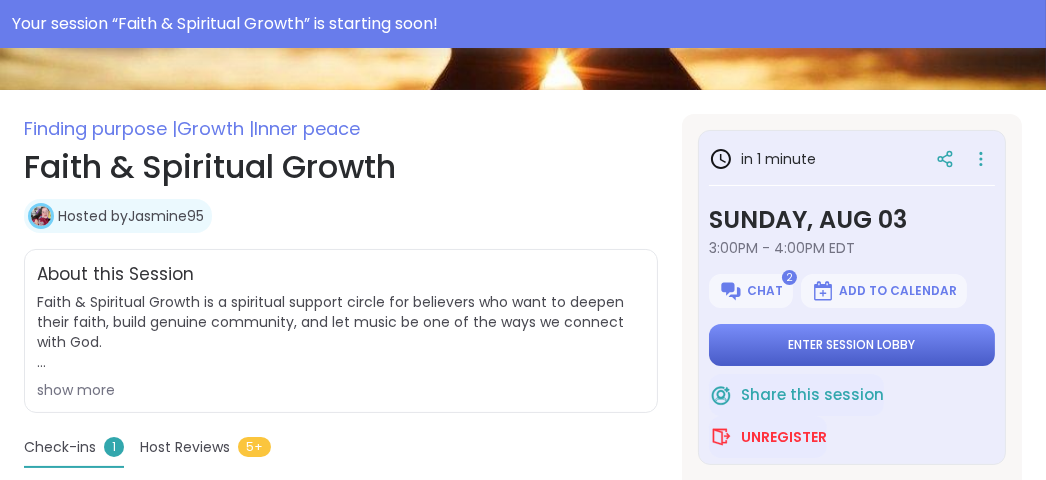 click on "Enter session lobby" at bounding box center (852, 345) 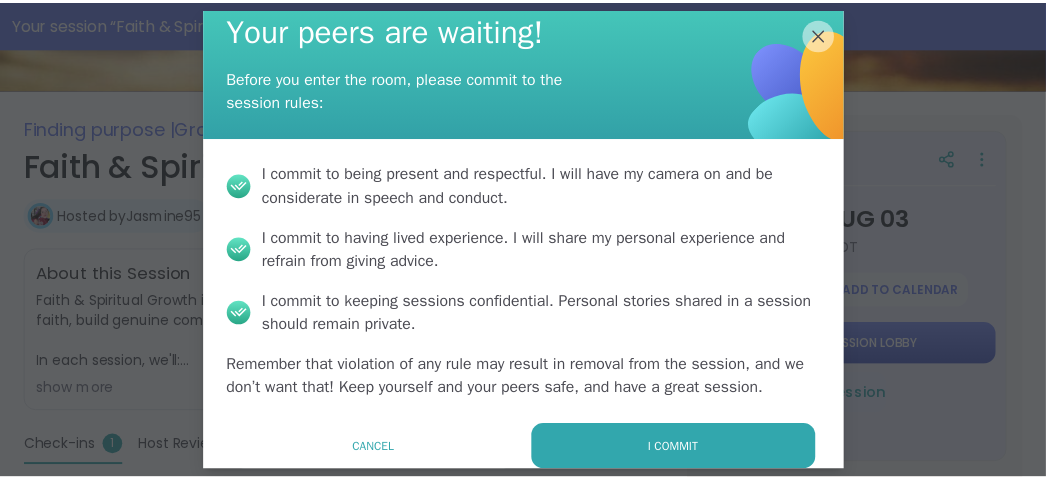 scroll, scrollTop: 46, scrollLeft: 0, axis: vertical 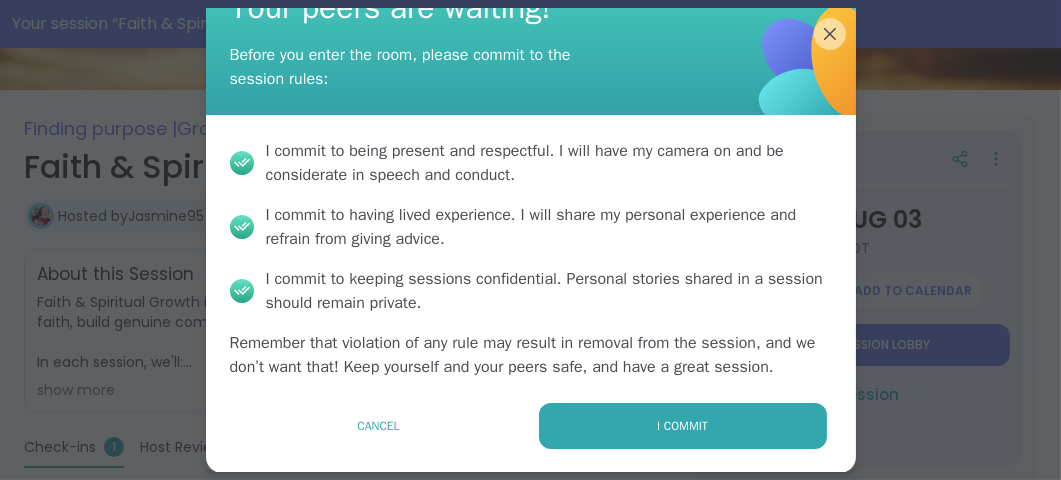 click on "Remember that violation of any rule may result in removal from the session, and we don’t want that! Keep yourself and your peers safe, and have a great session." at bounding box center [531, 355] 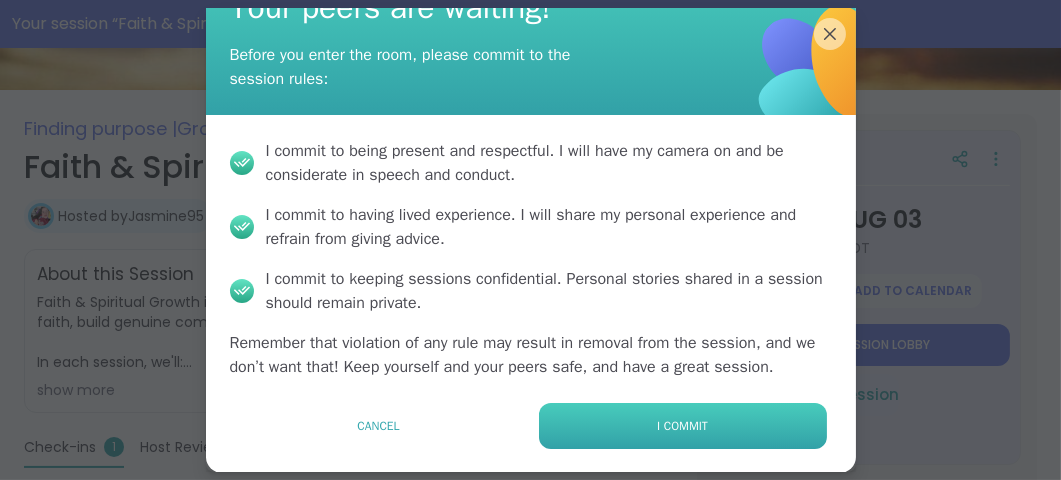 type 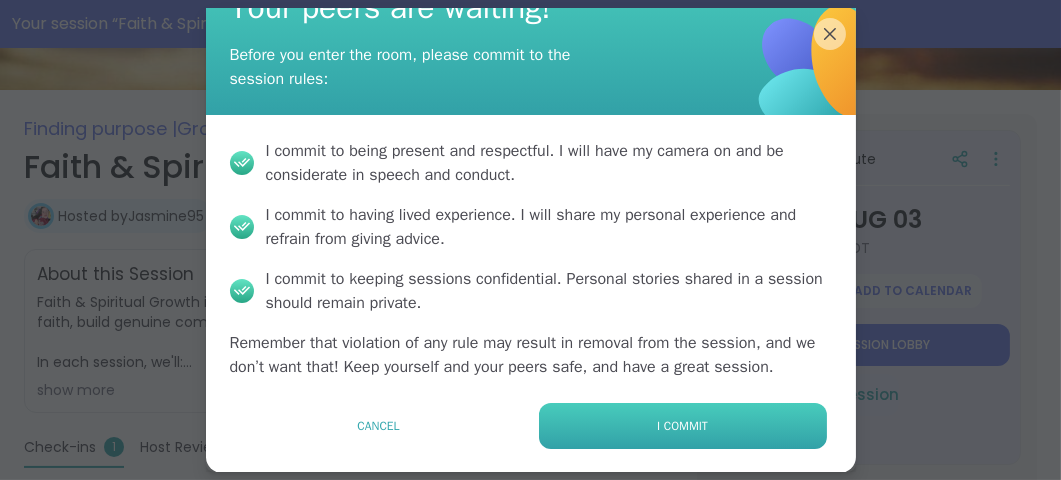 click on "I commit" at bounding box center [683, 426] 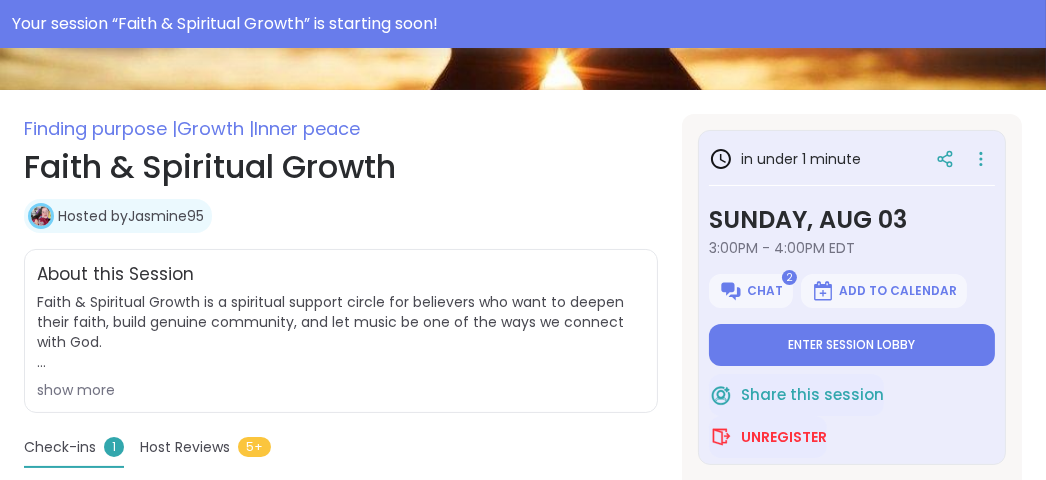 type on "*" 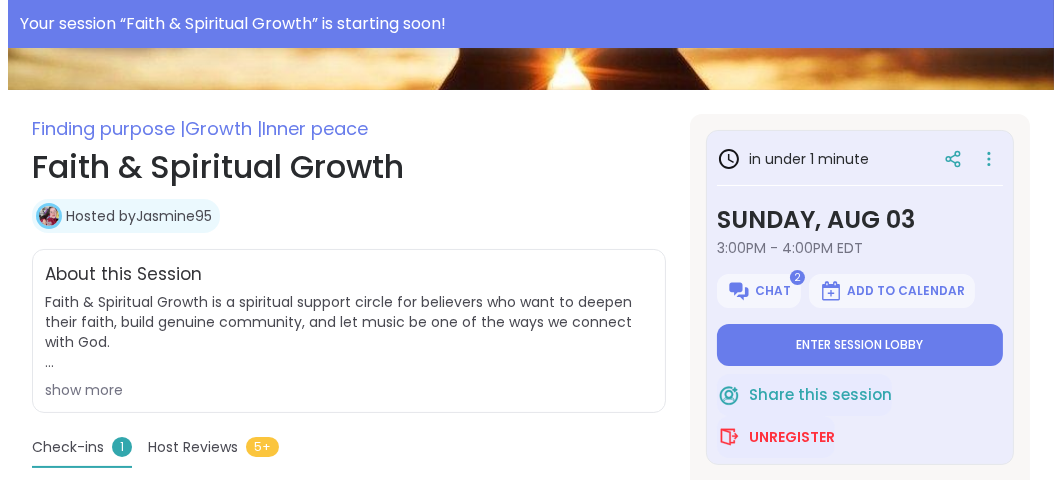scroll, scrollTop: 0, scrollLeft: 0, axis: both 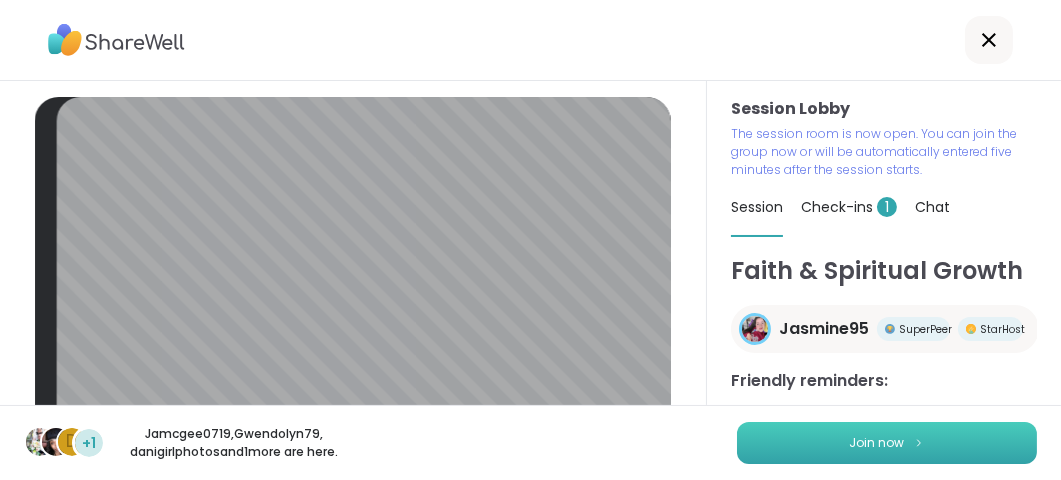 click on "Join now" at bounding box center (887, 443) 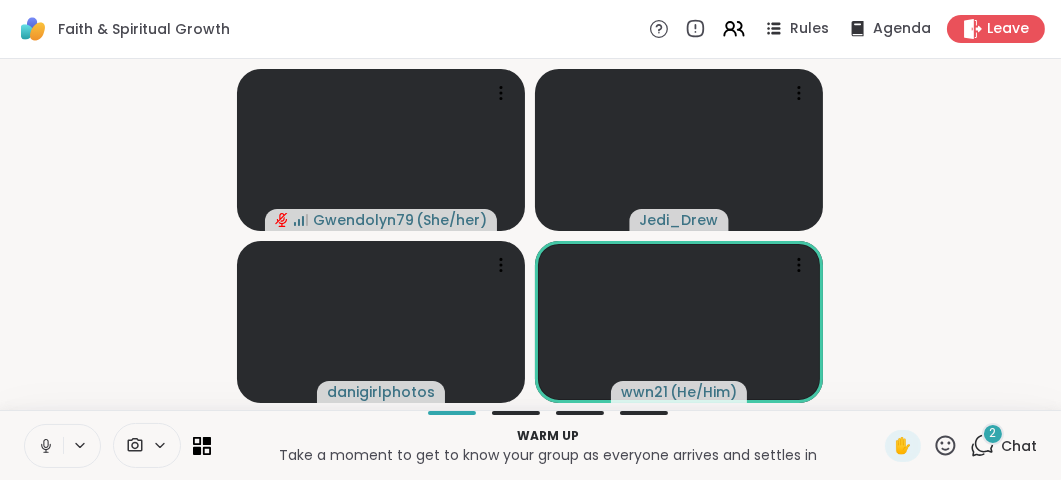 click 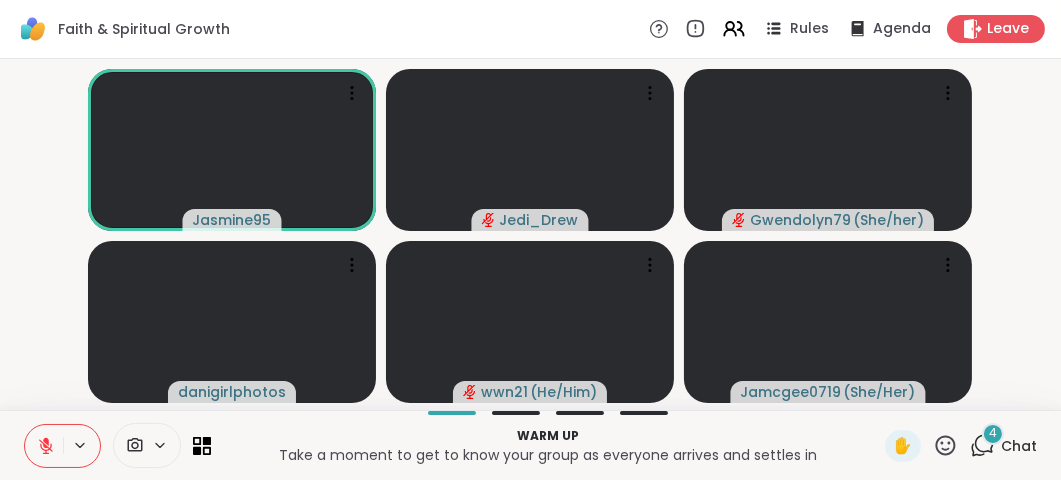 click at bounding box center [44, 446] 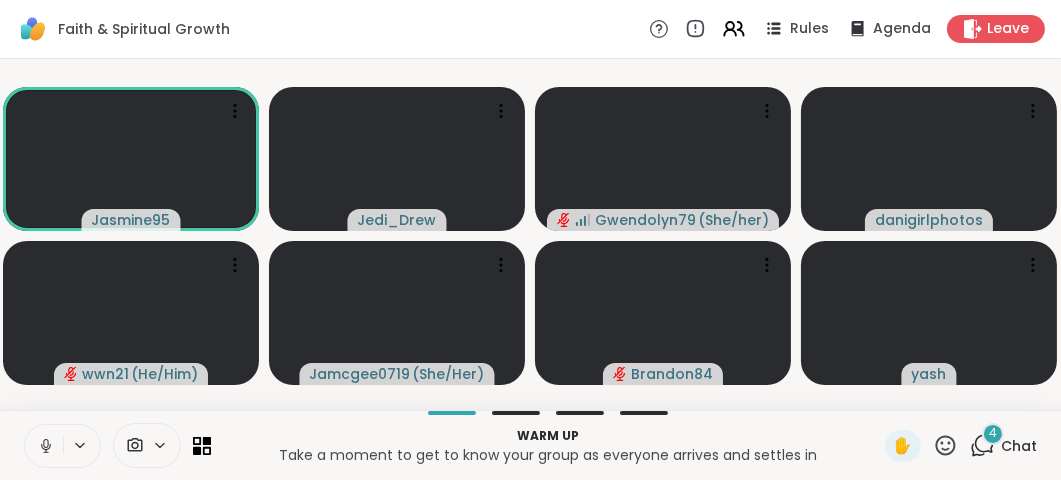 click at bounding box center [44, 446] 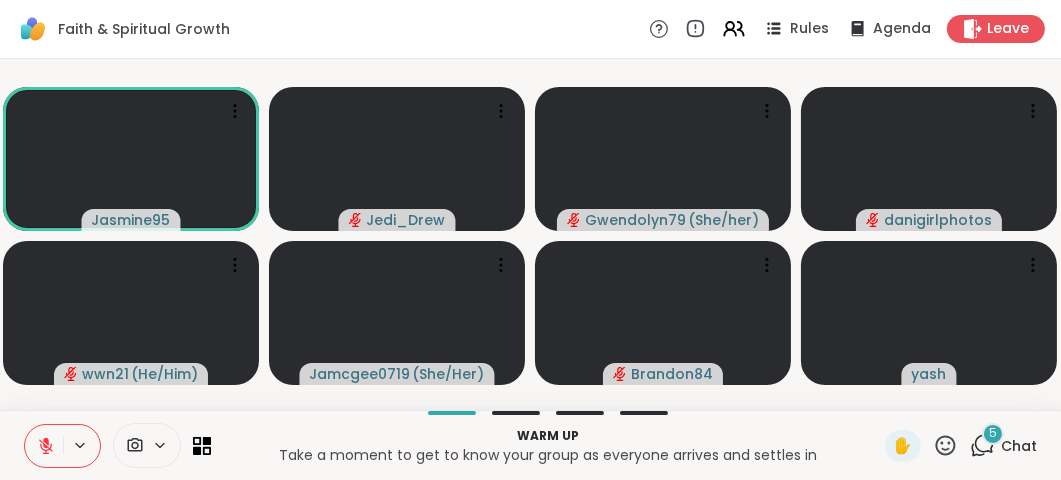 click on "Chat" at bounding box center [1019, 446] 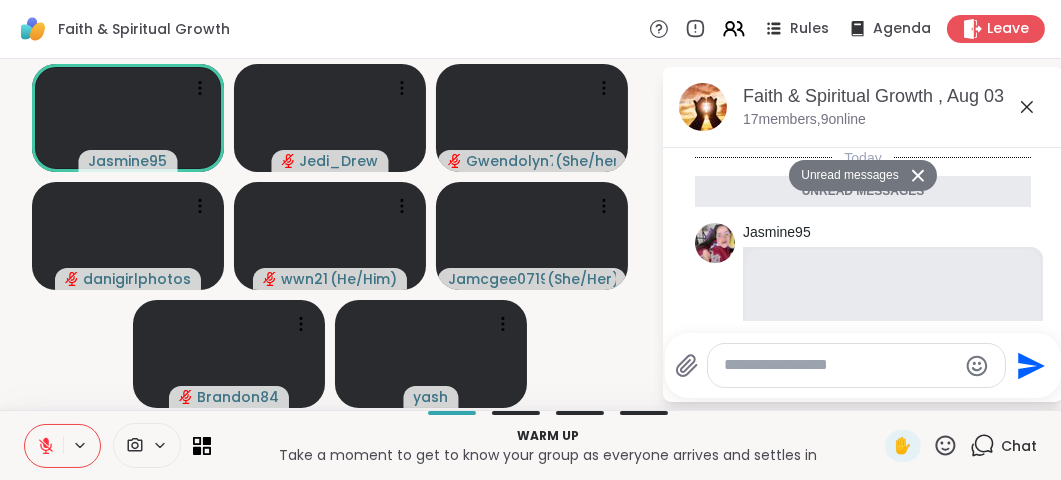 scroll, scrollTop: 1984, scrollLeft: 0, axis: vertical 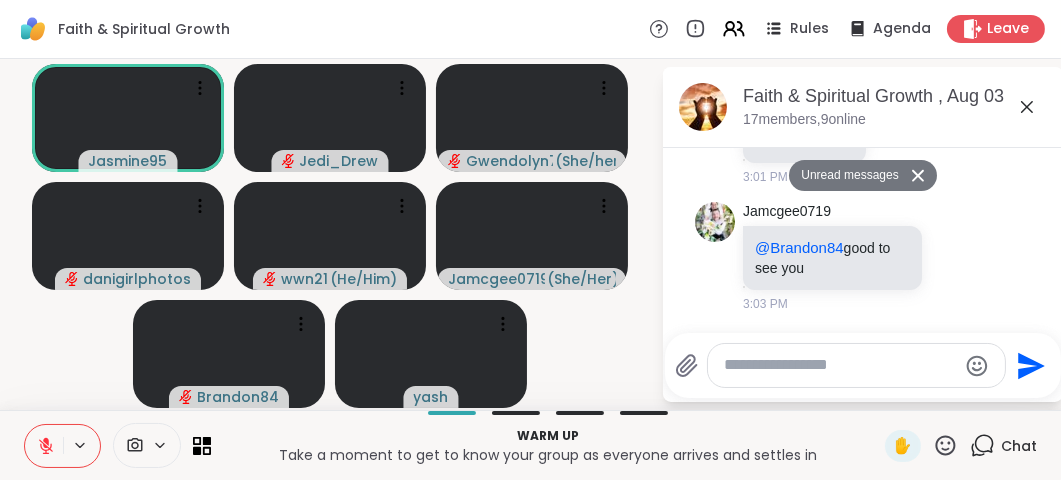 click on "Chat" at bounding box center (1019, 446) 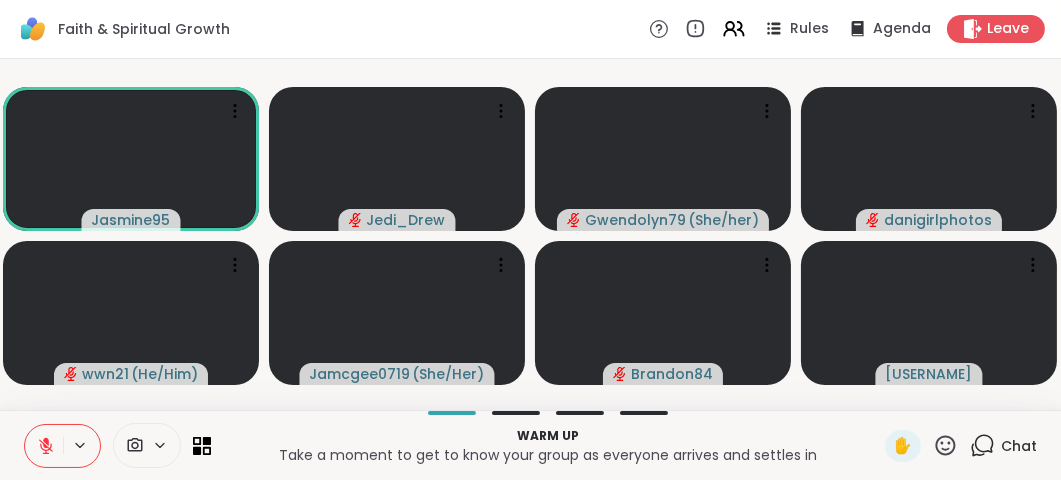click at bounding box center (44, 446) 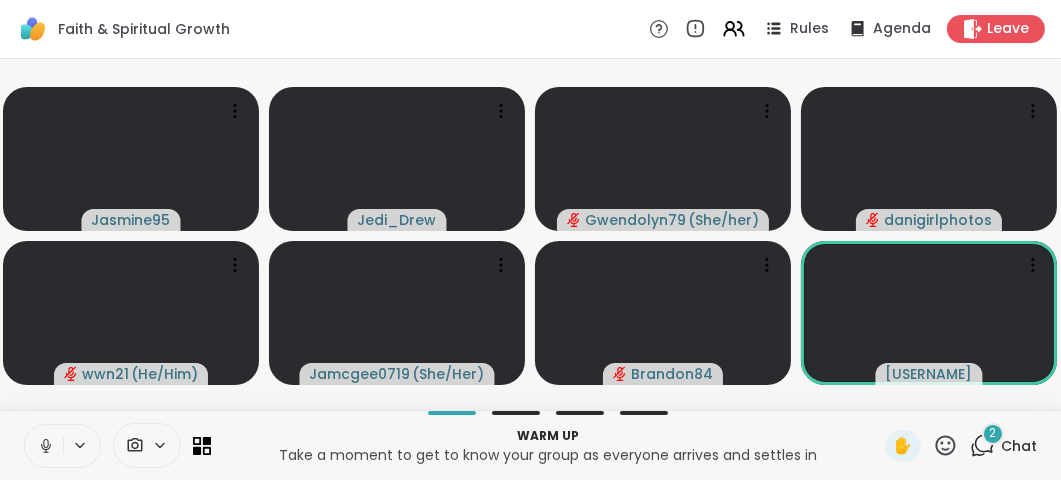 click at bounding box center [44, 446] 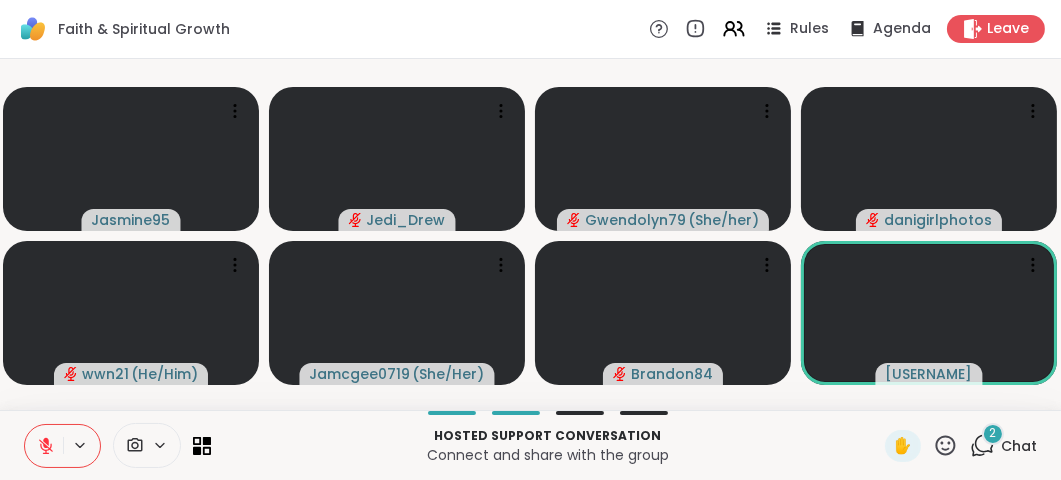 click 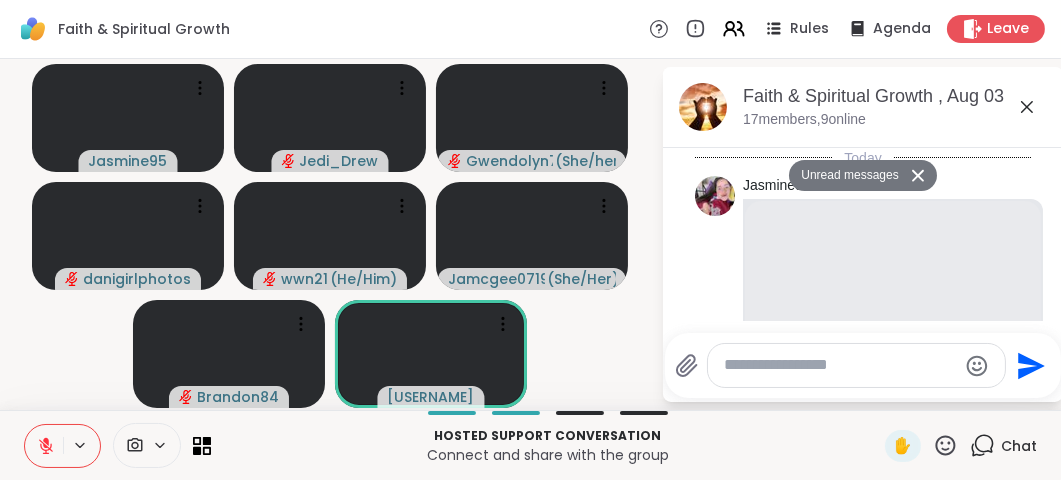 scroll, scrollTop: 2356, scrollLeft: 0, axis: vertical 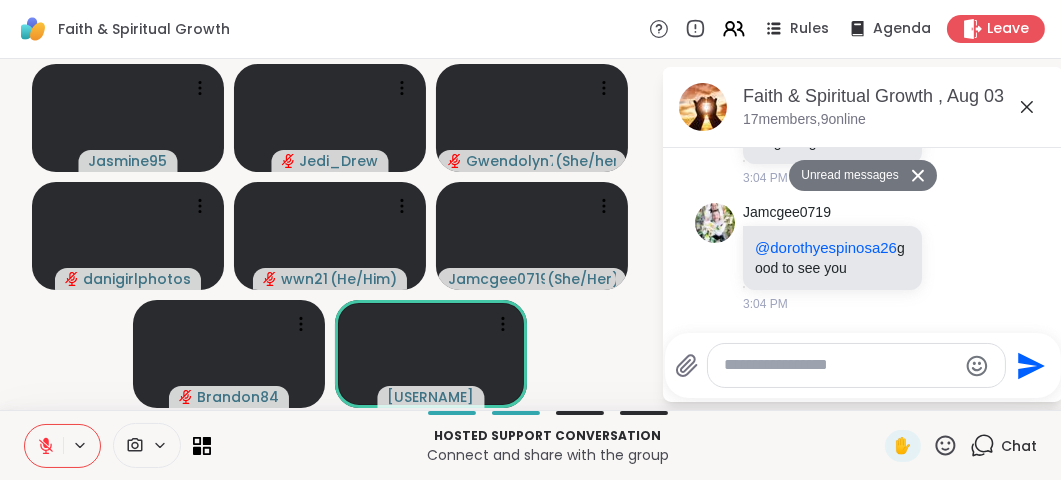 click at bounding box center (840, 365) 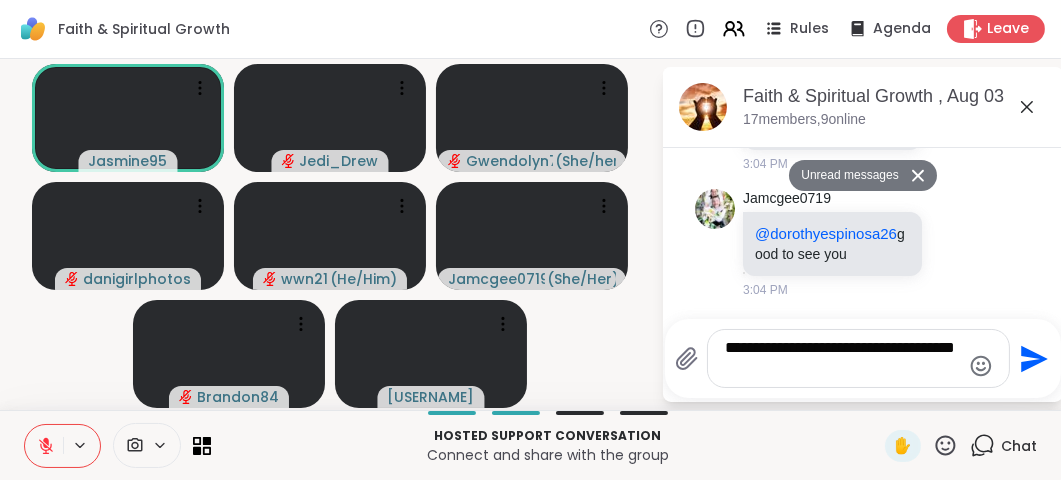 type on "**********" 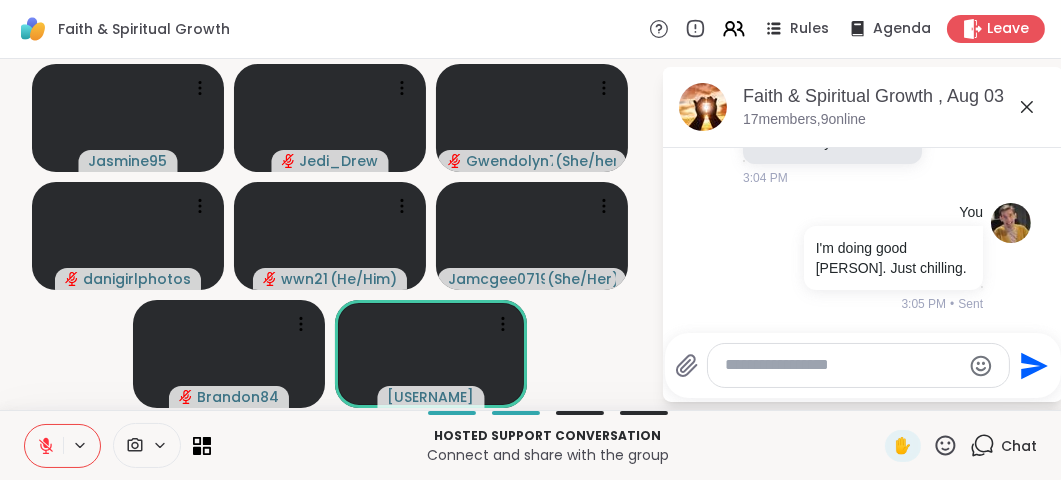scroll, scrollTop: 2463, scrollLeft: 0, axis: vertical 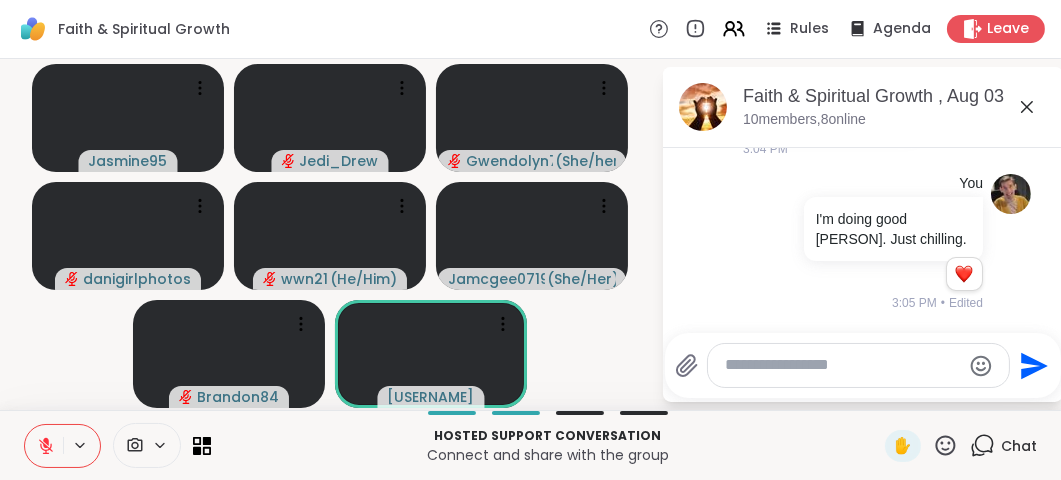type on "*" 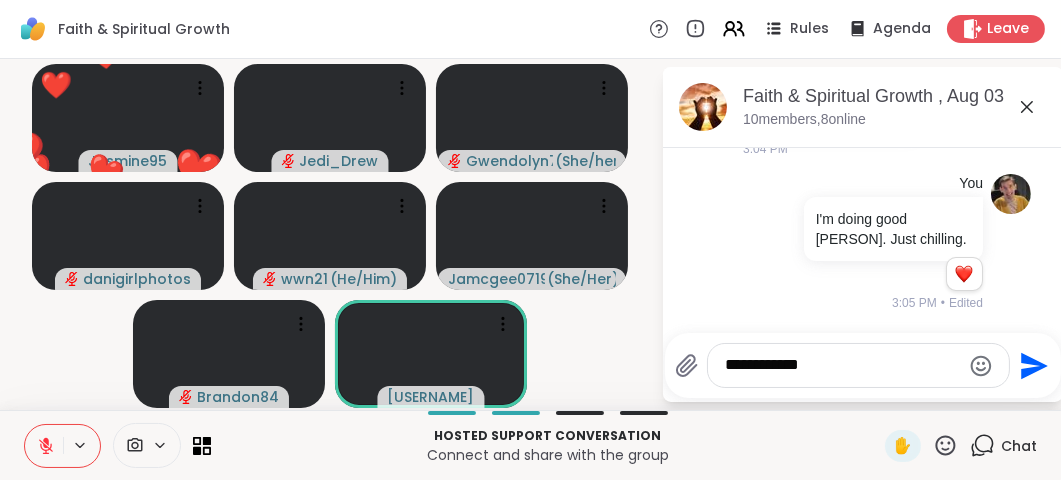 type on "**********" 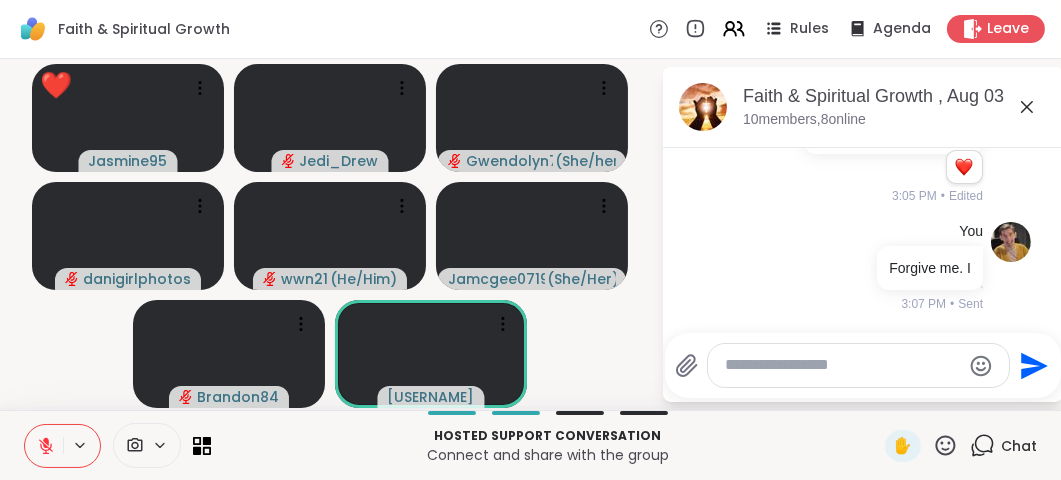 scroll, scrollTop: 2569, scrollLeft: 0, axis: vertical 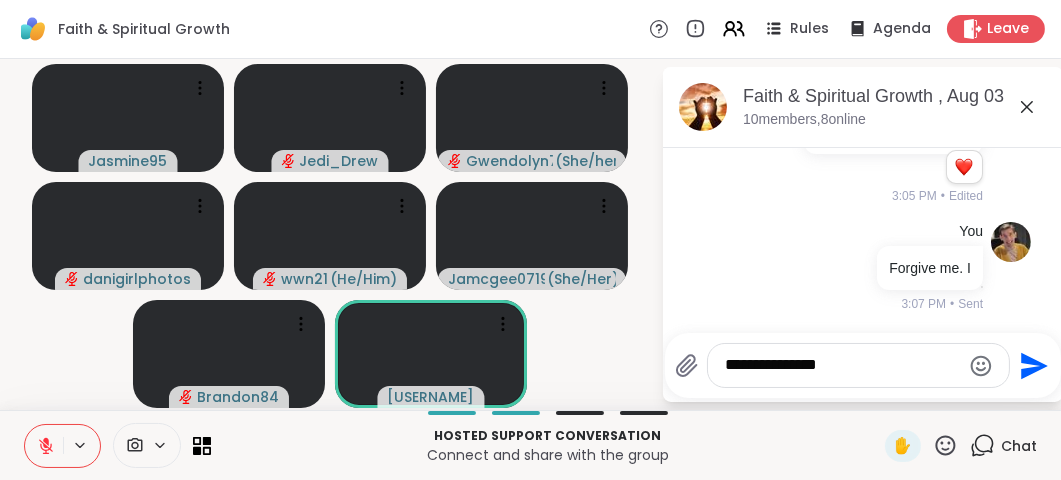 type on "**********" 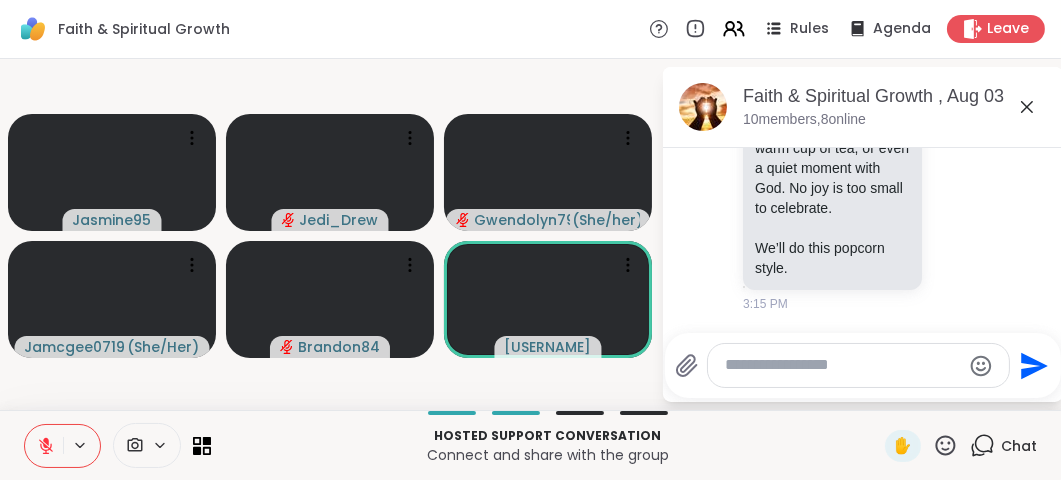 scroll, scrollTop: 4183, scrollLeft: 0, axis: vertical 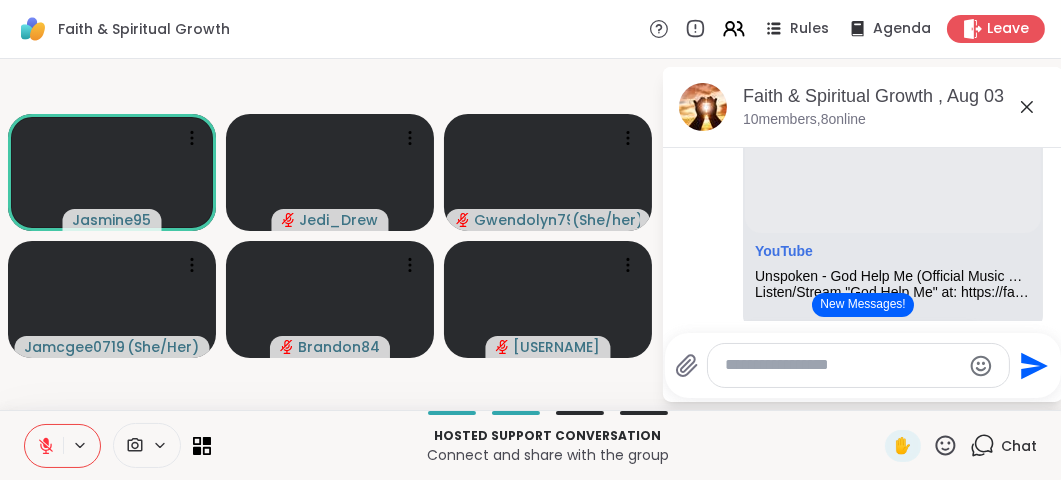 click 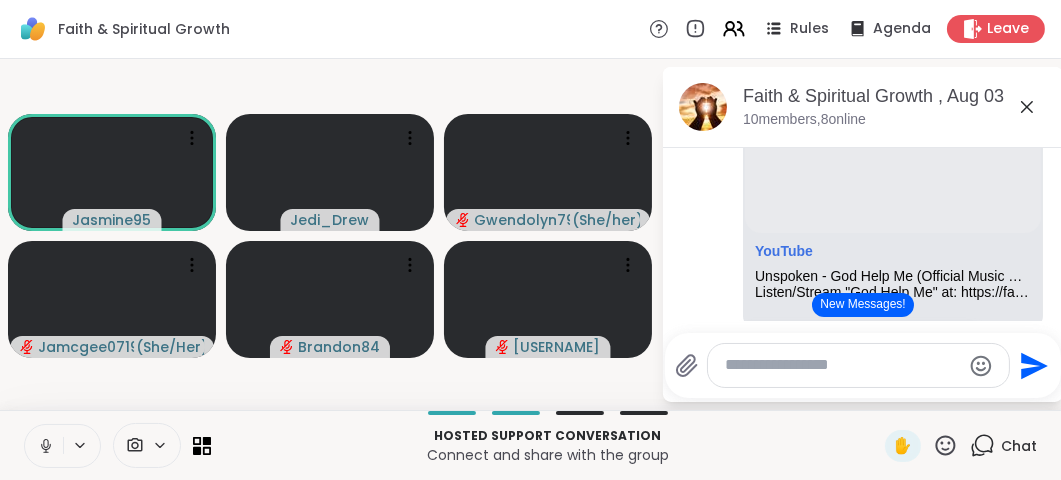 click 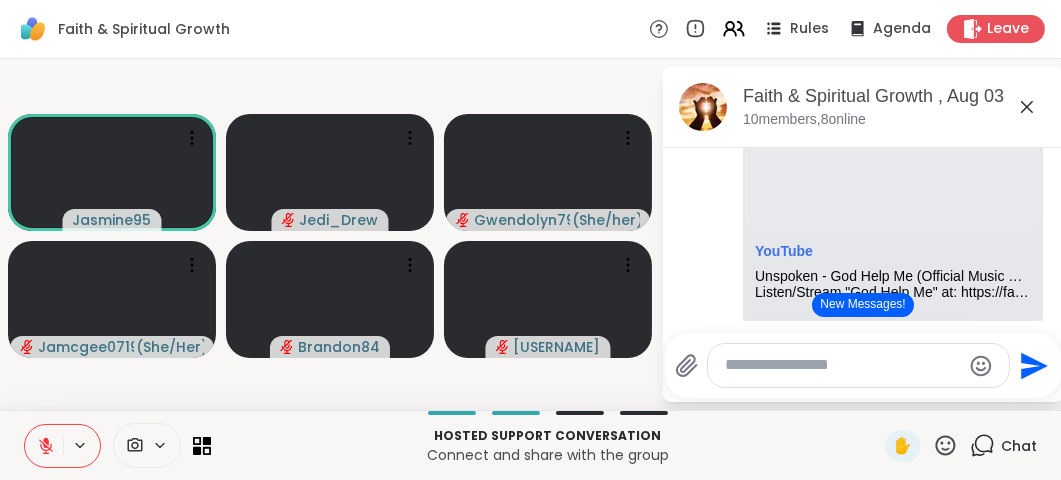 click 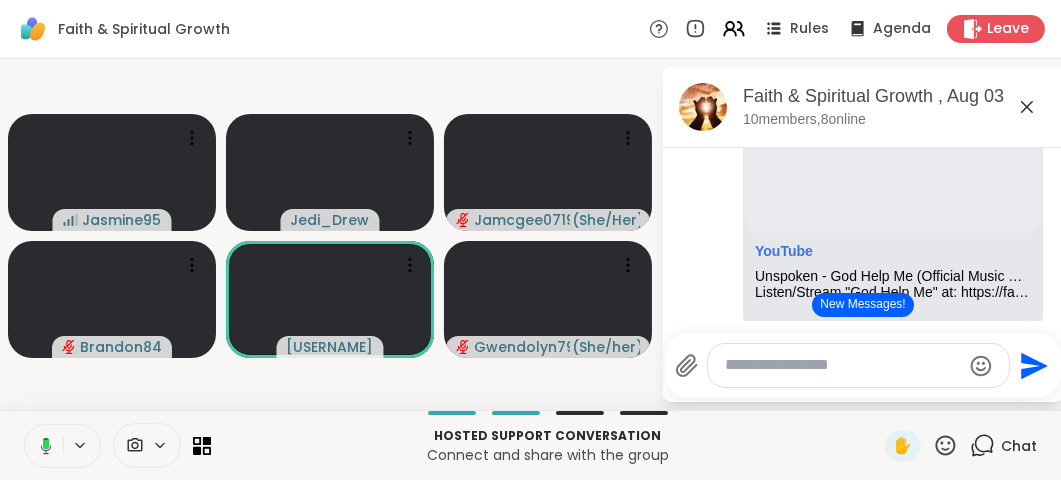 click at bounding box center (42, 446) 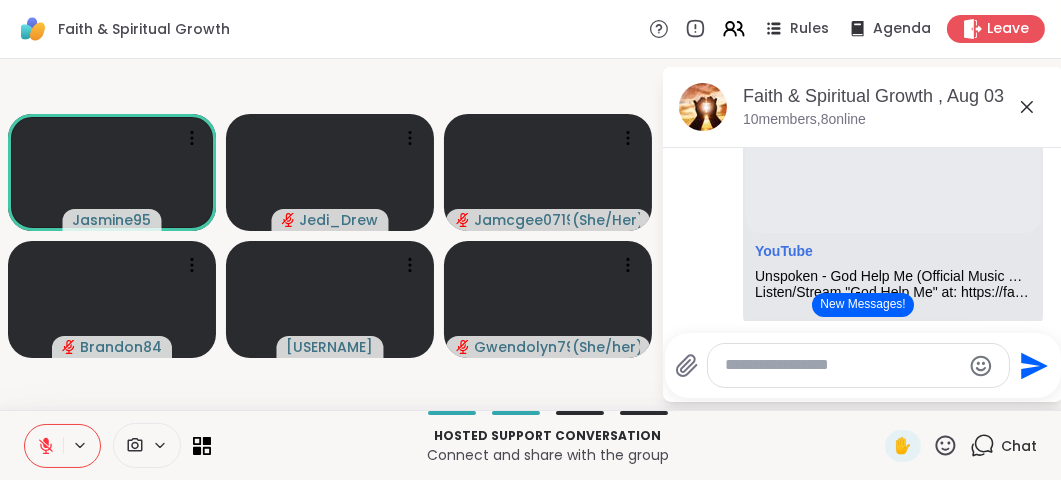 click at bounding box center (133, 445) 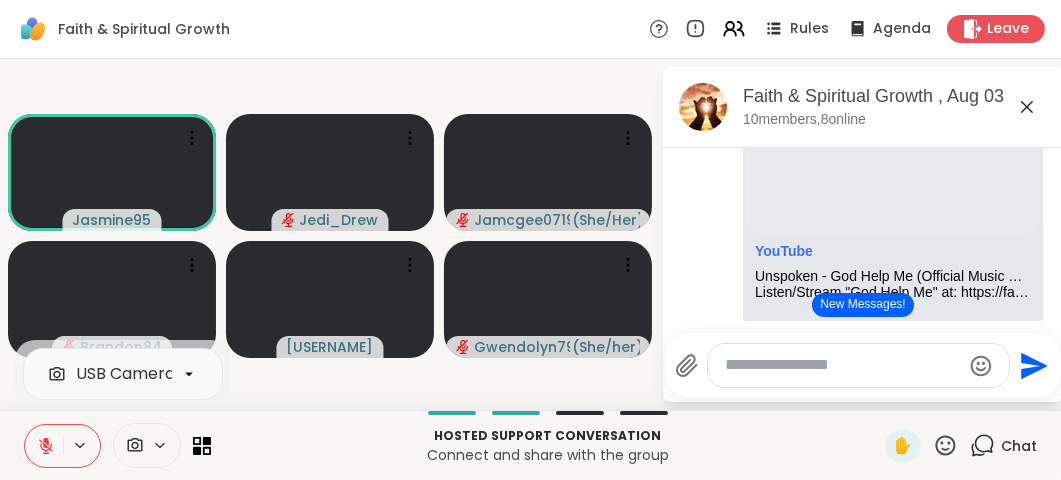 click at bounding box center [133, 445] 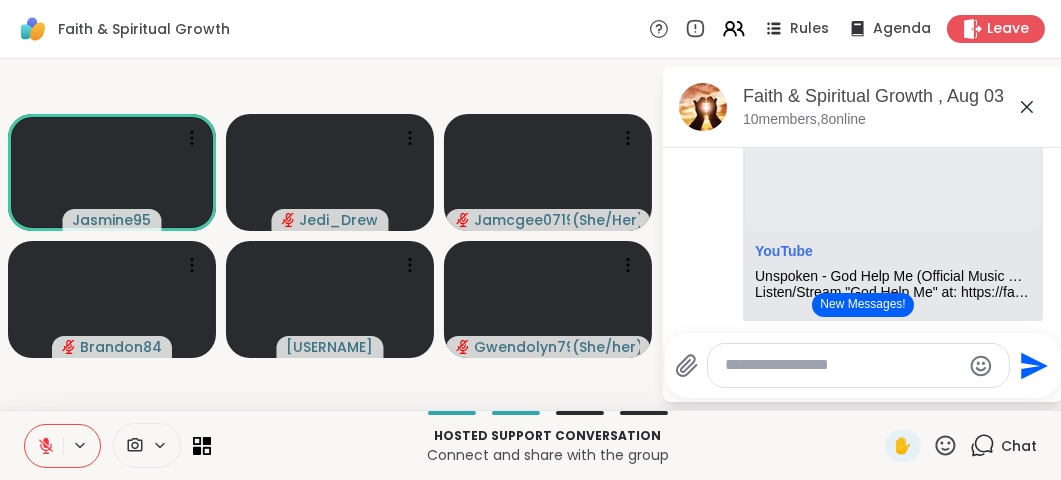 click at bounding box center (147, 445) 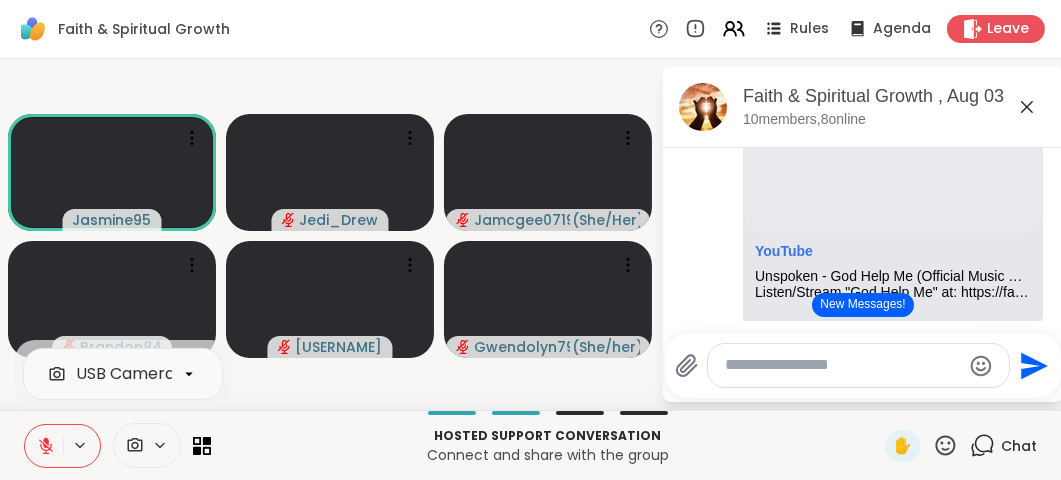 click 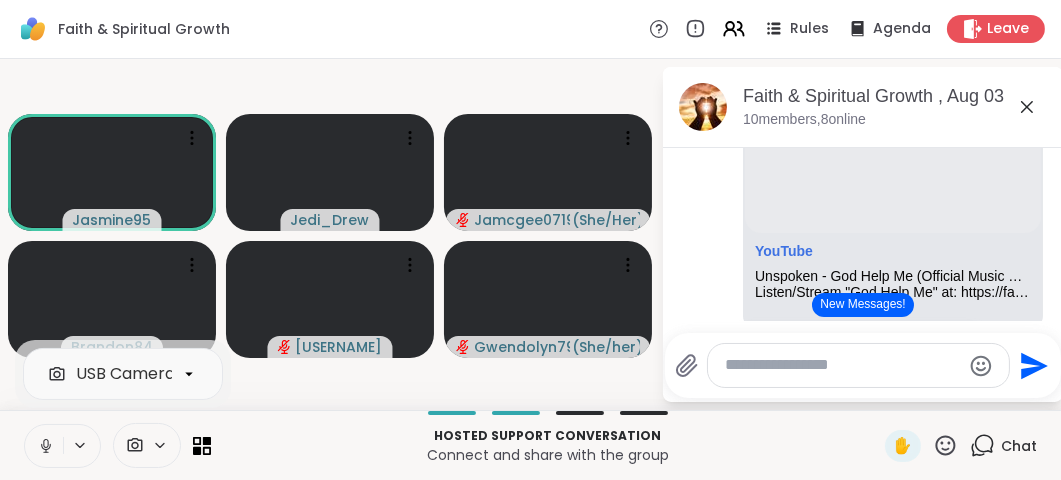 click 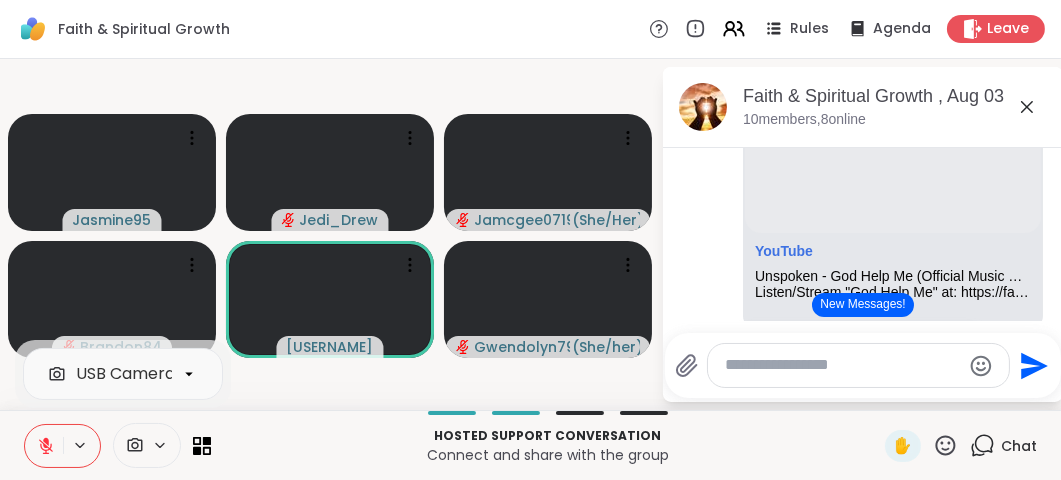 click at bounding box center (147, 445) 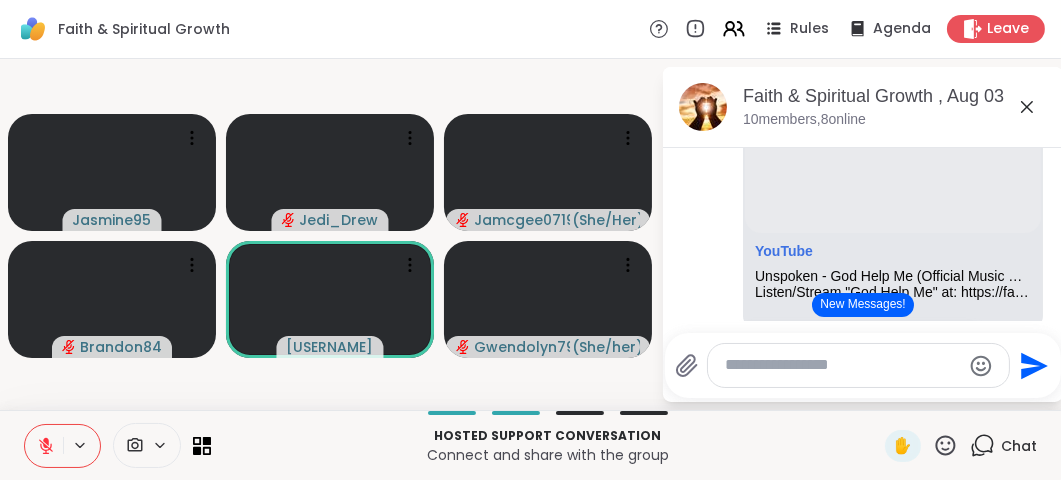 click 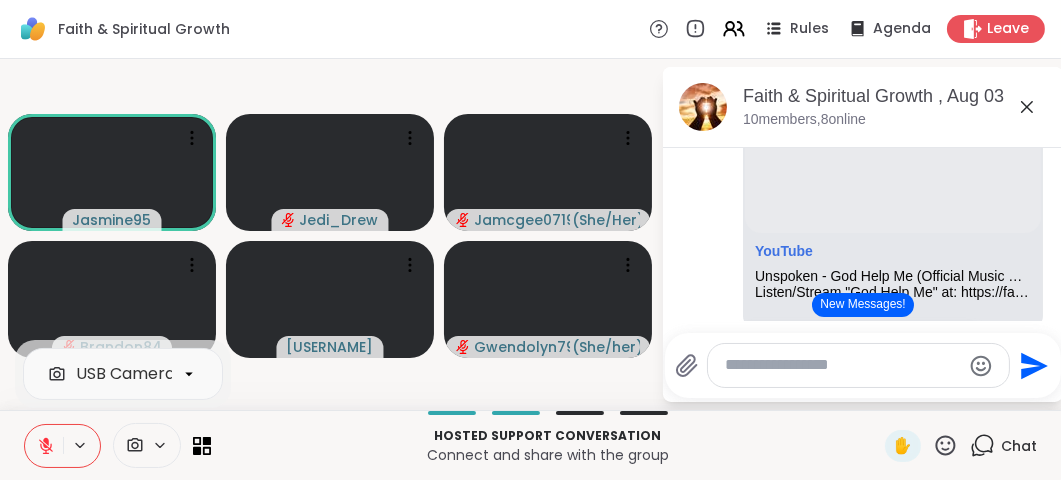 click 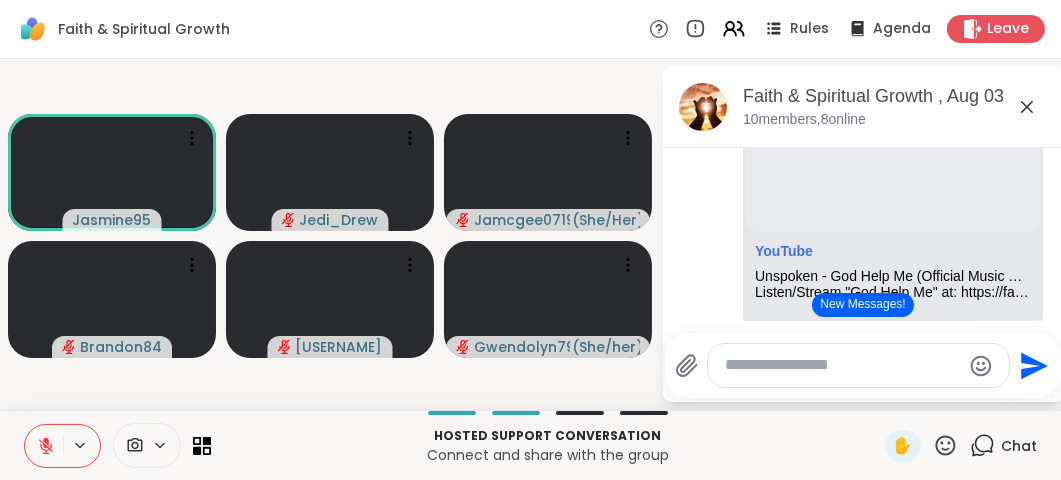 click 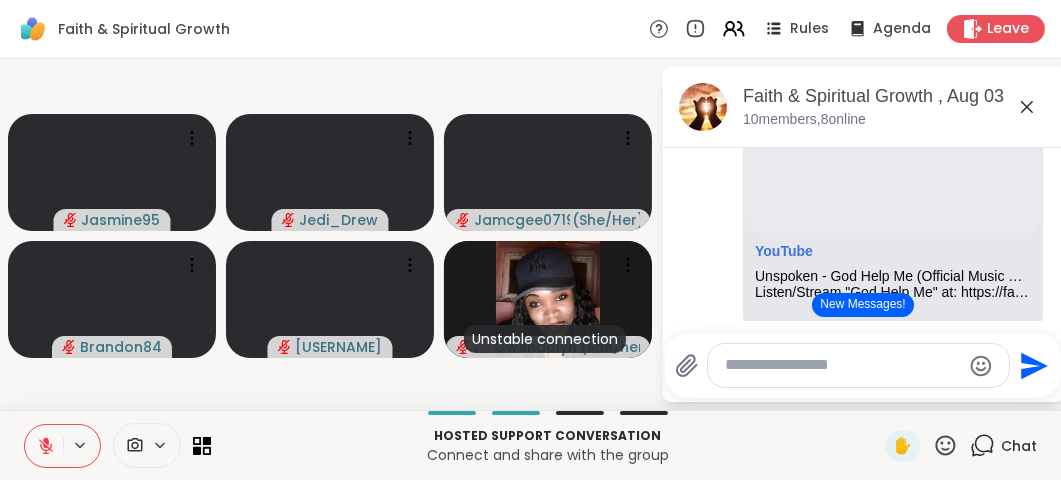 click at bounding box center [843, 365] 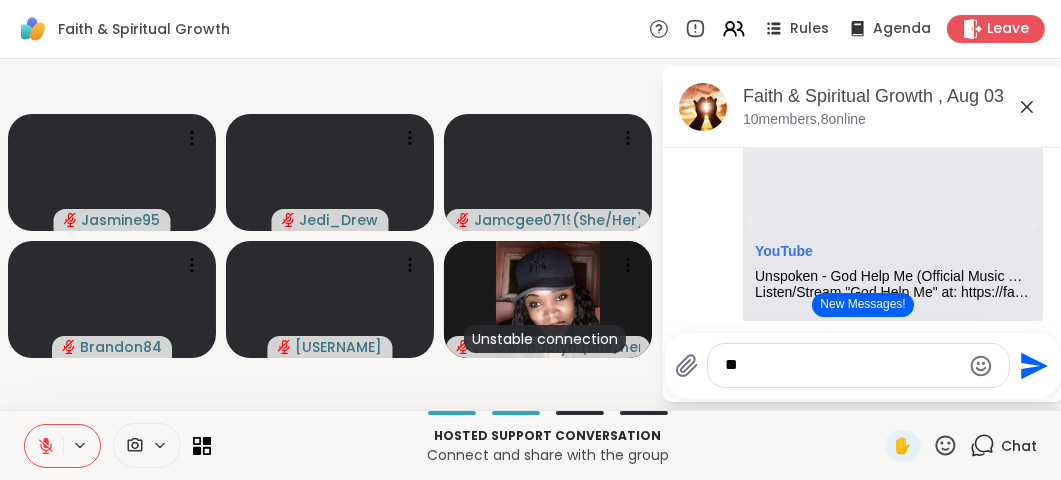 type on "*" 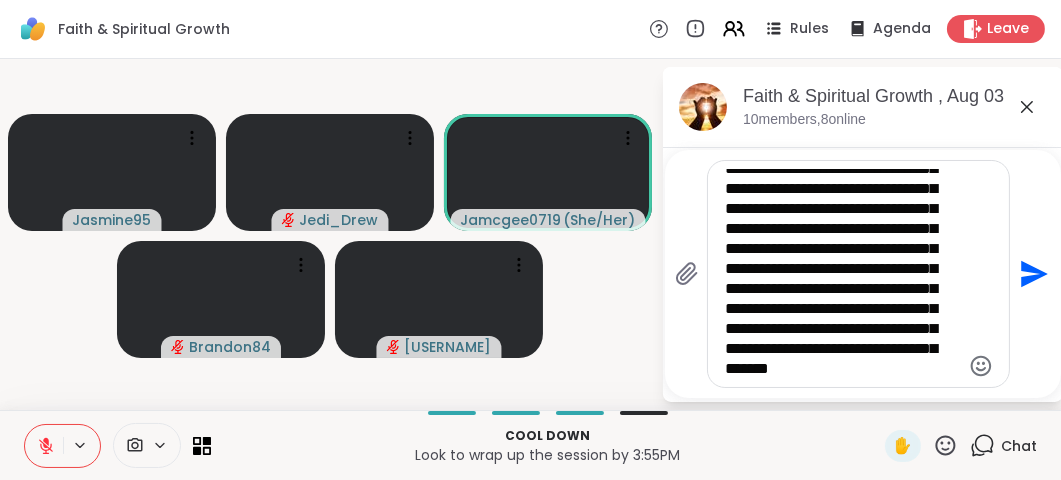 scroll, scrollTop: 371, scrollLeft: 0, axis: vertical 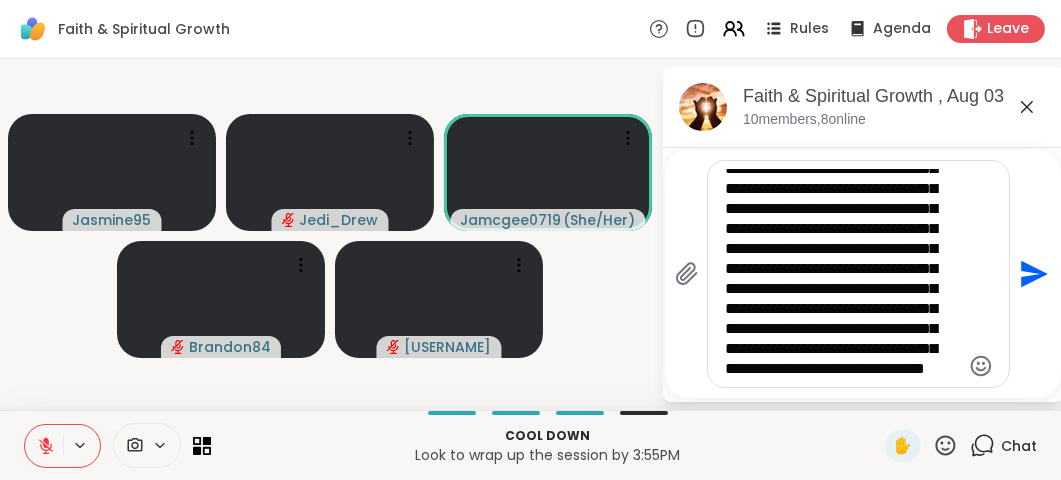 type on "**********" 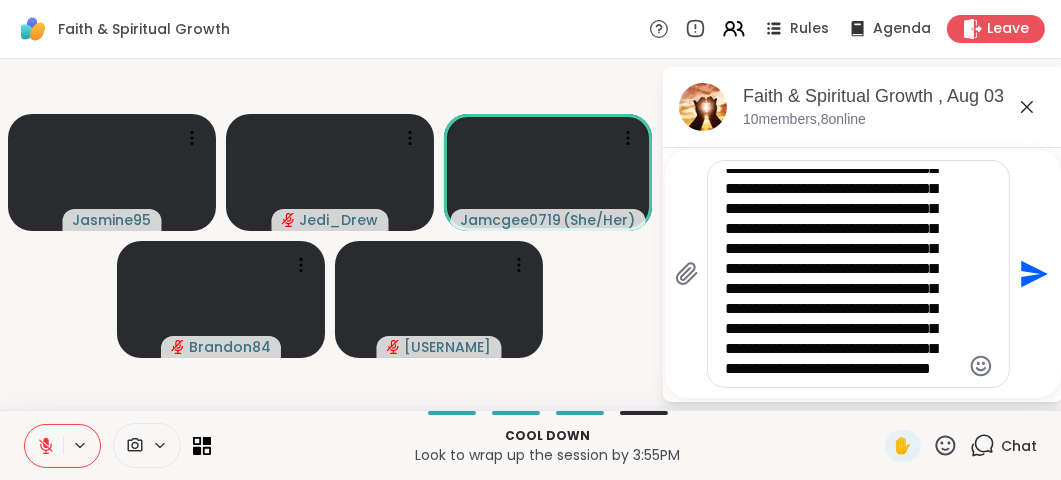 scroll, scrollTop: 390, scrollLeft: 0, axis: vertical 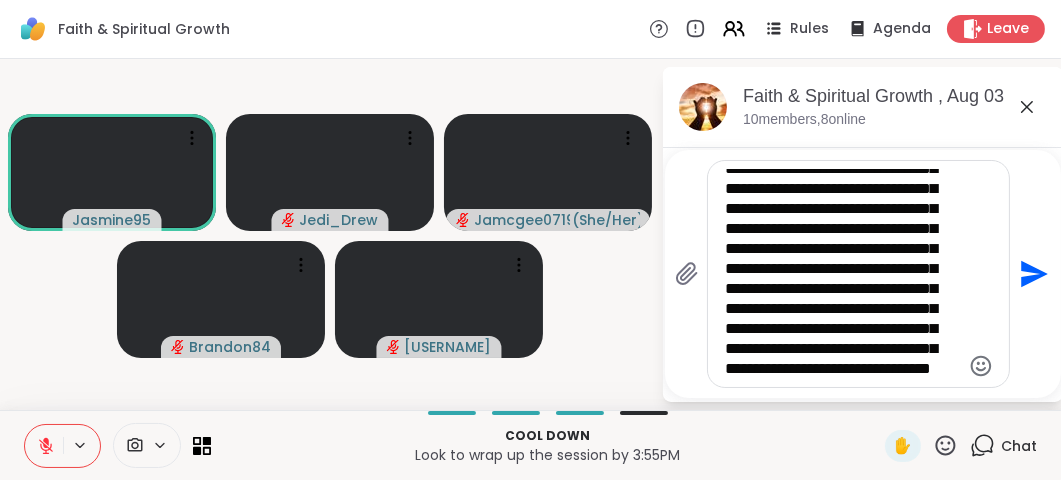 type 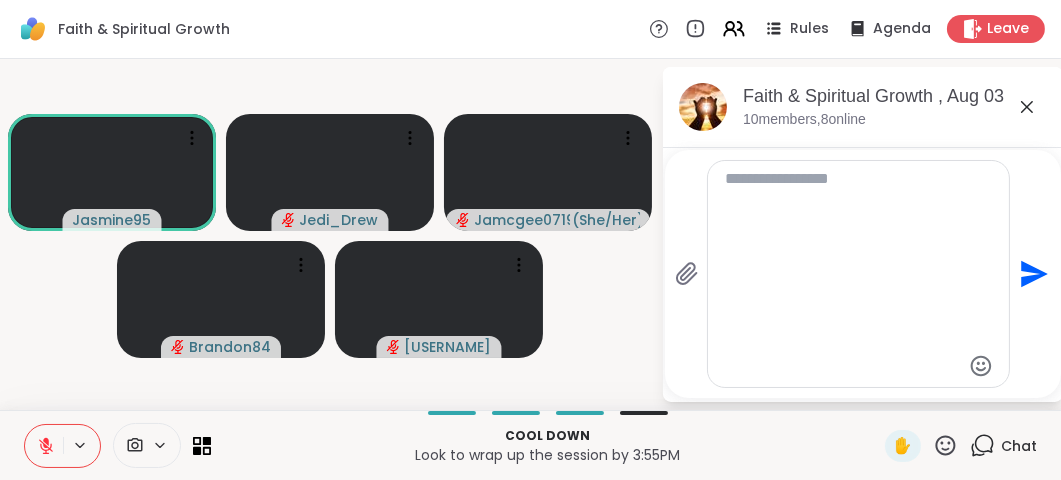 scroll, scrollTop: 0, scrollLeft: 0, axis: both 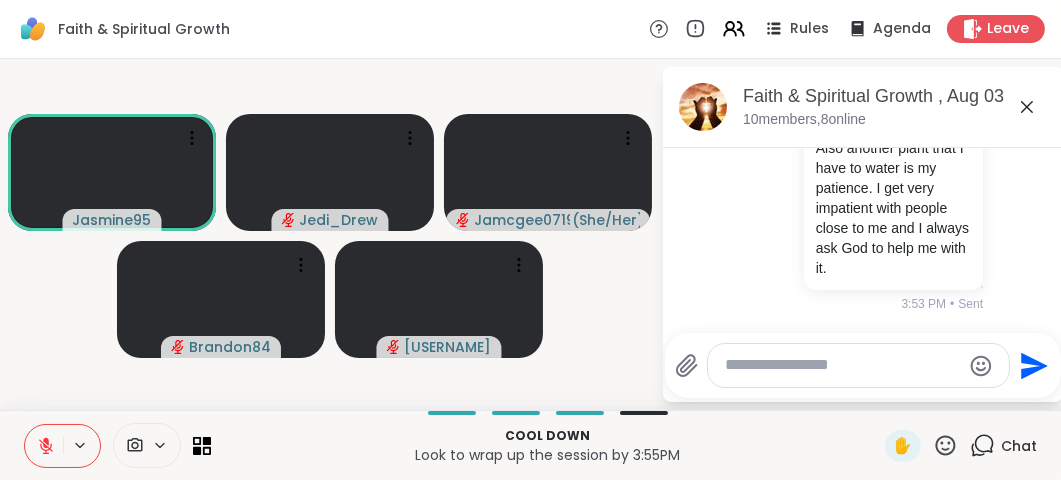 click at bounding box center [44, 446] 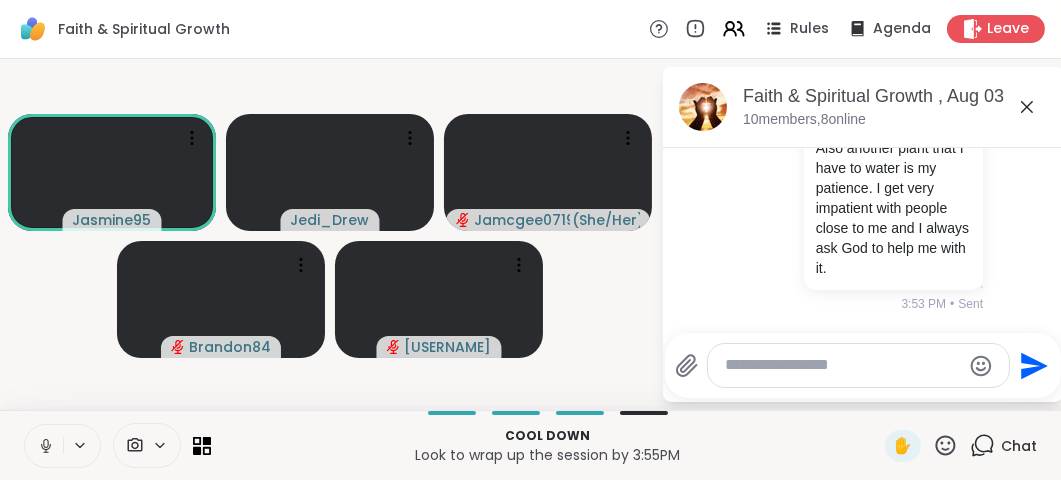 click at bounding box center (44, 446) 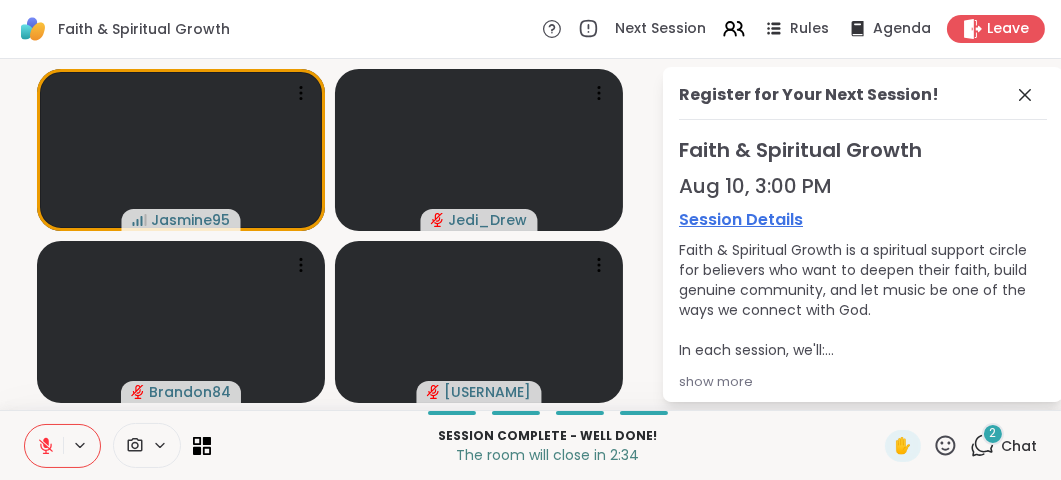 click 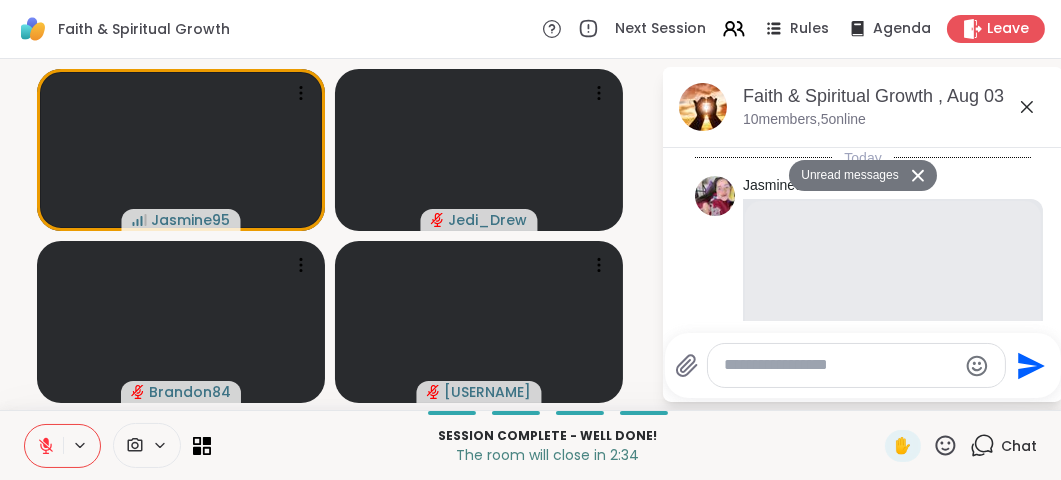 scroll, scrollTop: 12143, scrollLeft: 0, axis: vertical 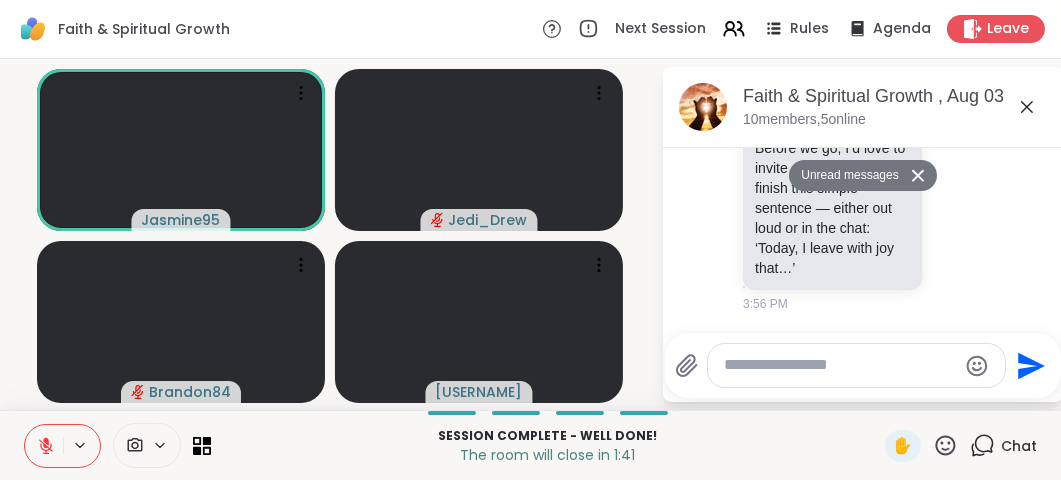 click at bounding box center (840, 365) 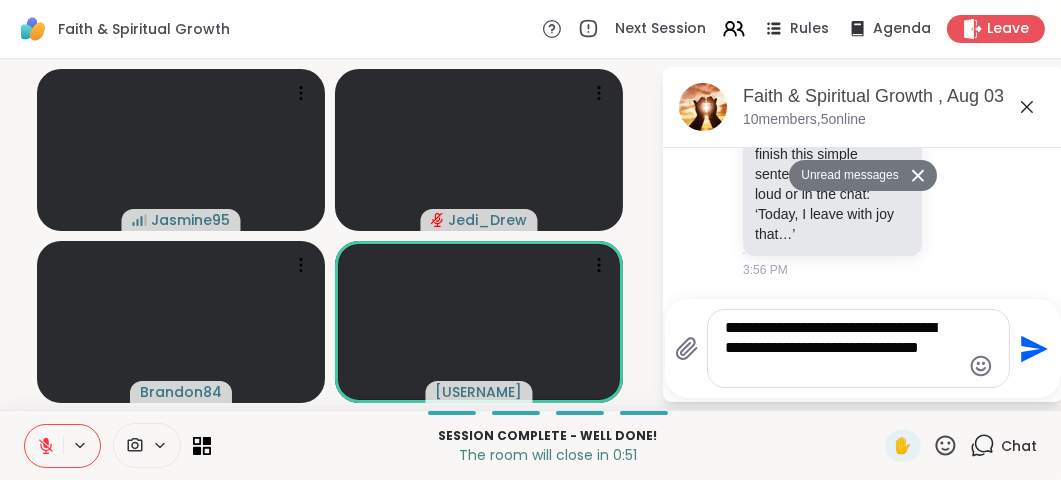type on "**********" 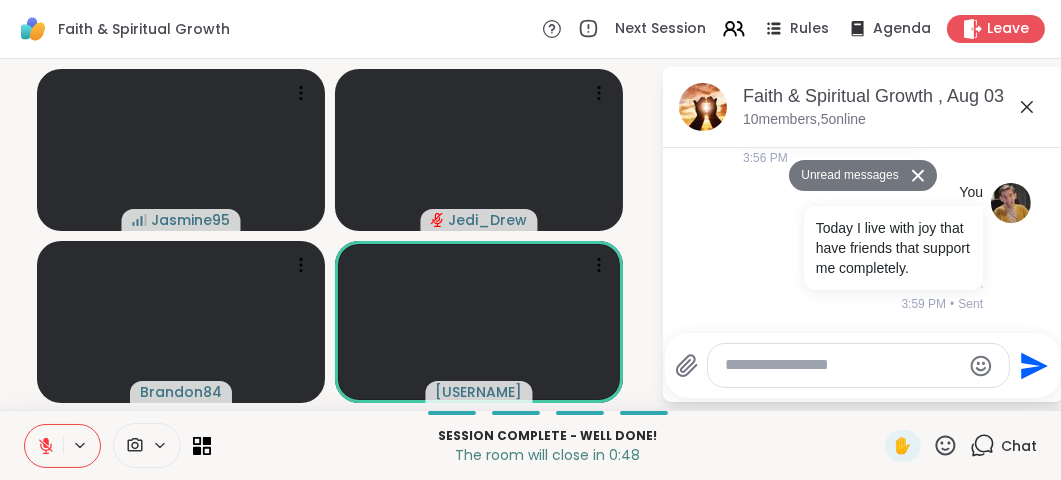scroll, scrollTop: 12262, scrollLeft: 0, axis: vertical 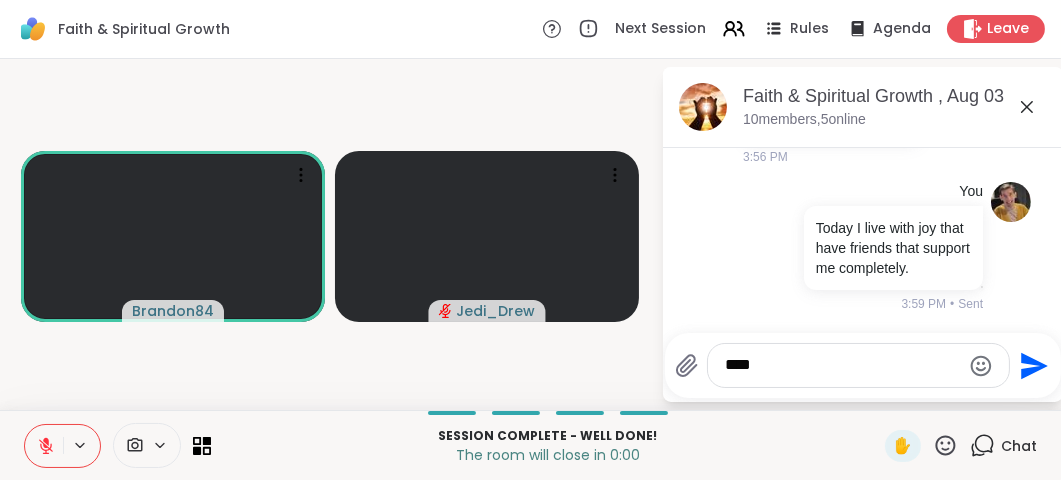 type on "*****" 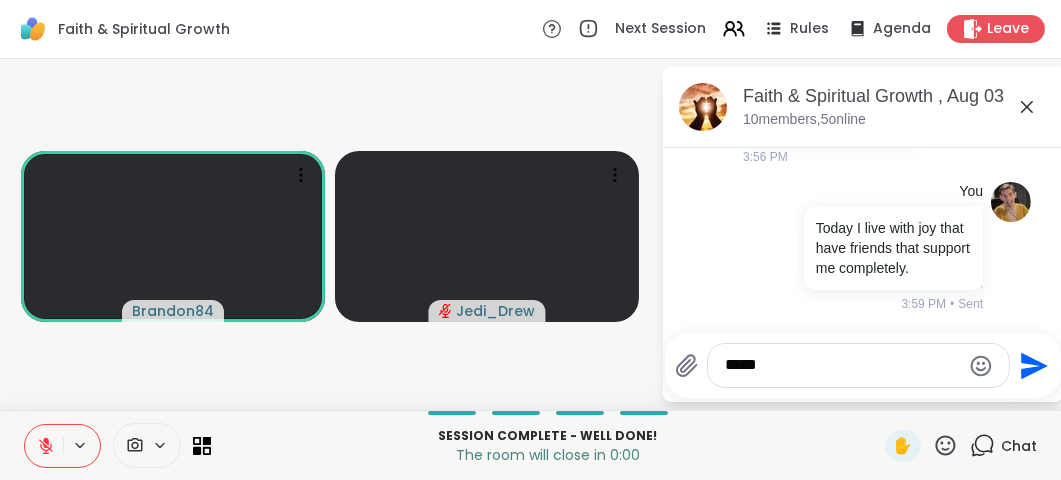 type 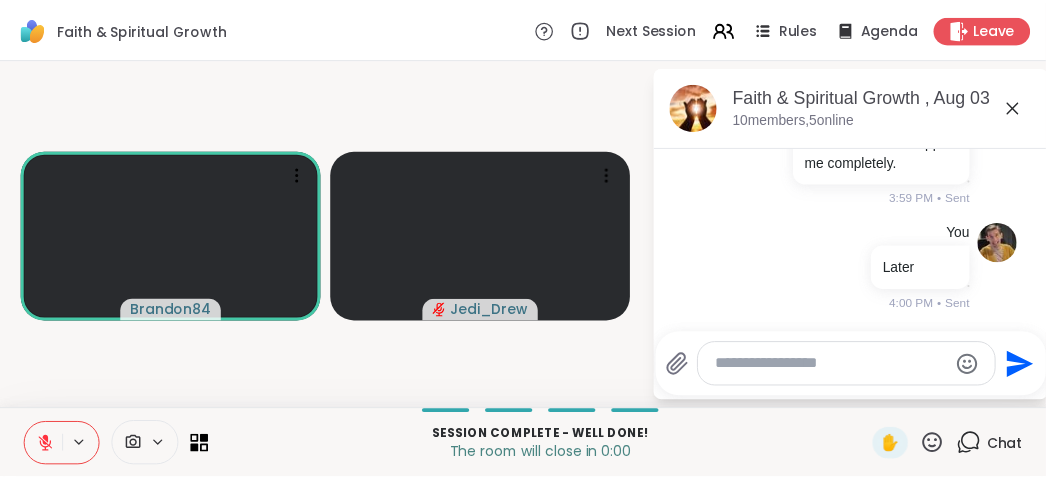 scroll, scrollTop: 12367, scrollLeft: 0, axis: vertical 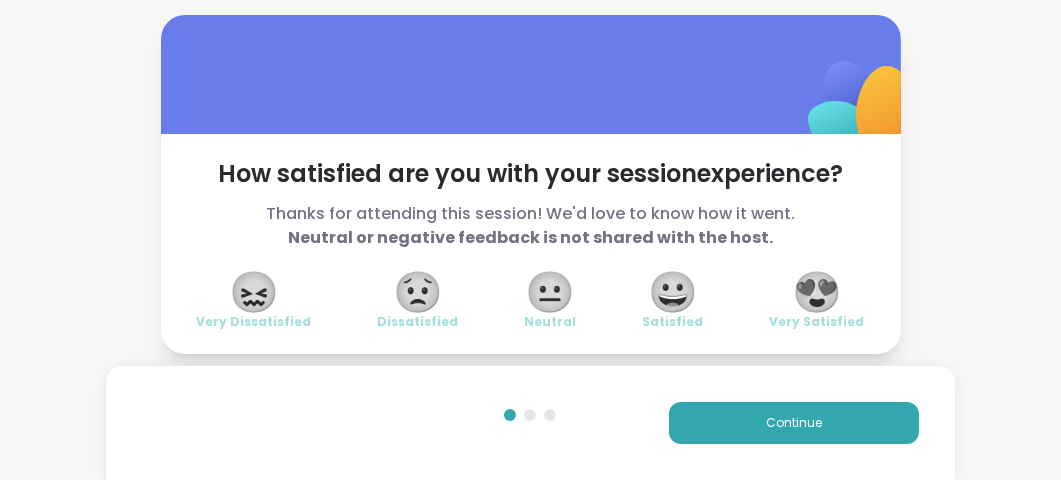 click on "😍" at bounding box center (817, 292) 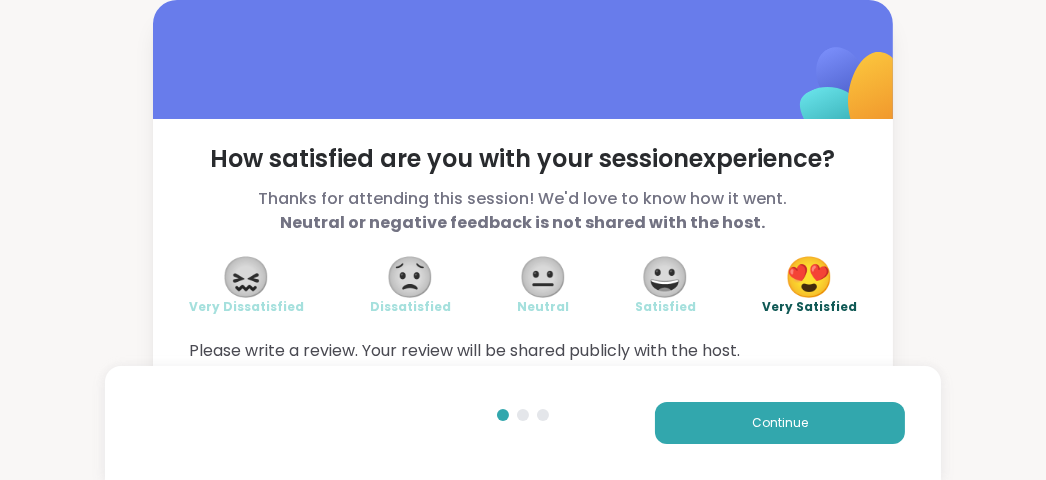 type 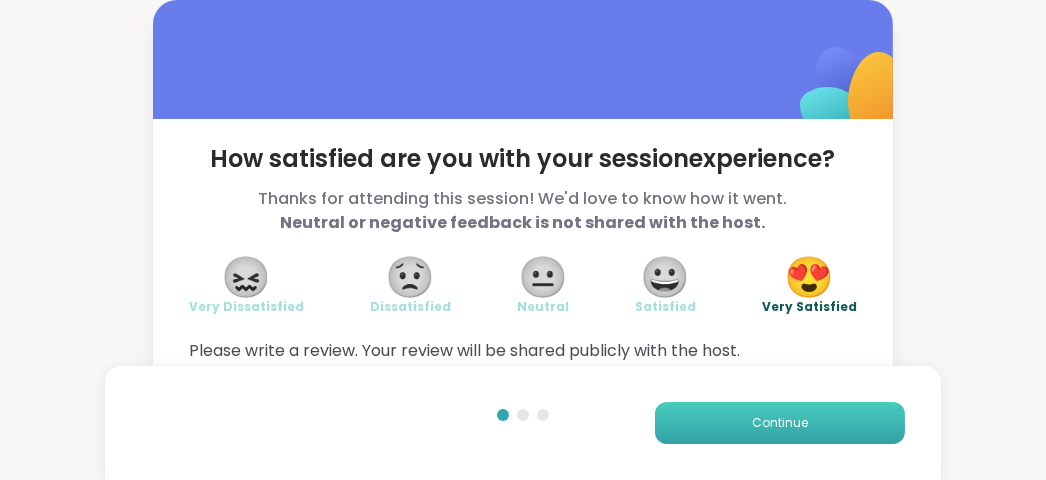 click on "Continue" at bounding box center (780, 423) 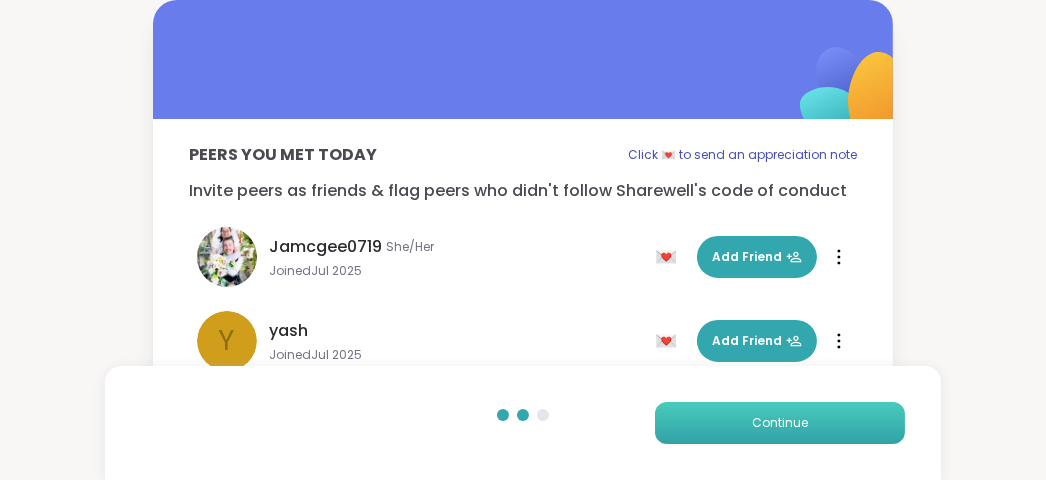 click on "Continue" at bounding box center (780, 423) 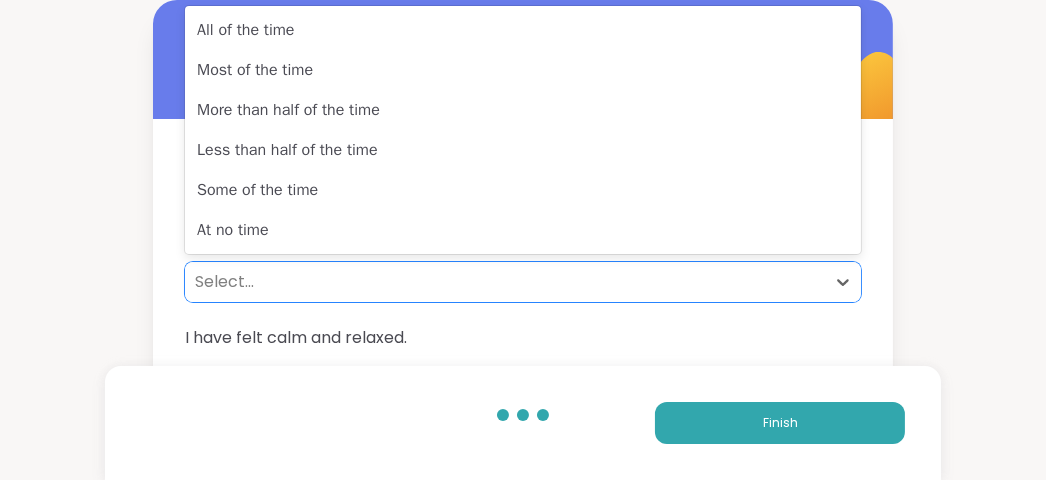 click on "Select..." at bounding box center [505, 282] 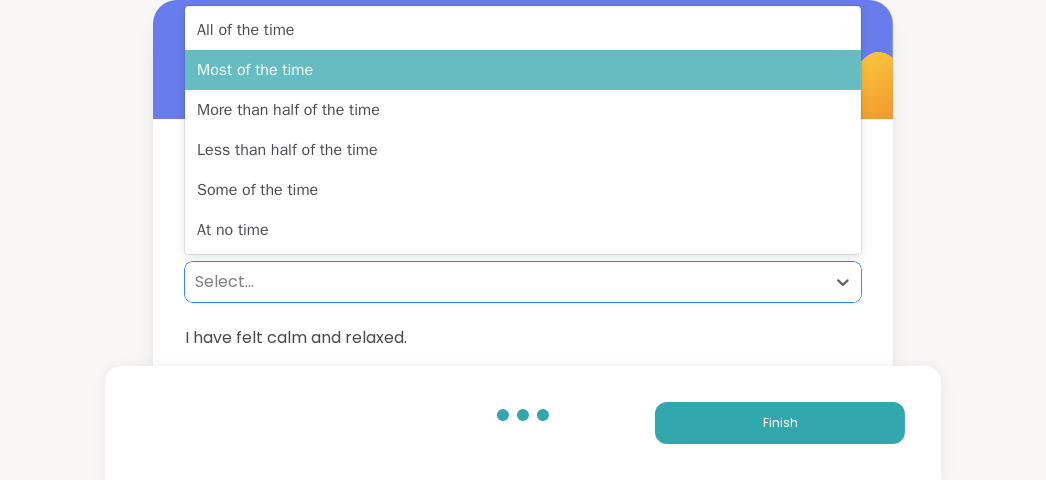 click on "Most of the time" at bounding box center (523, 70) 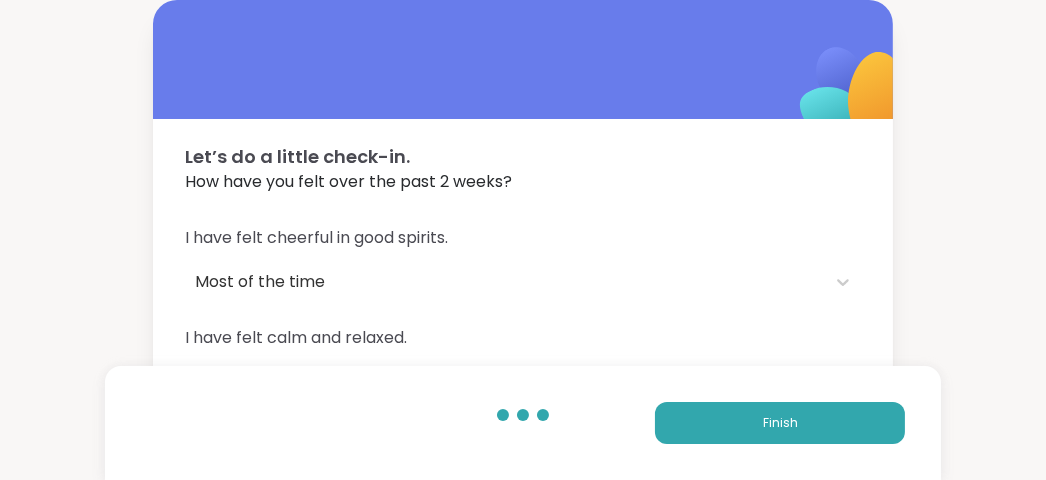 click on "I have felt calm and relaxed." at bounding box center (523, 338) 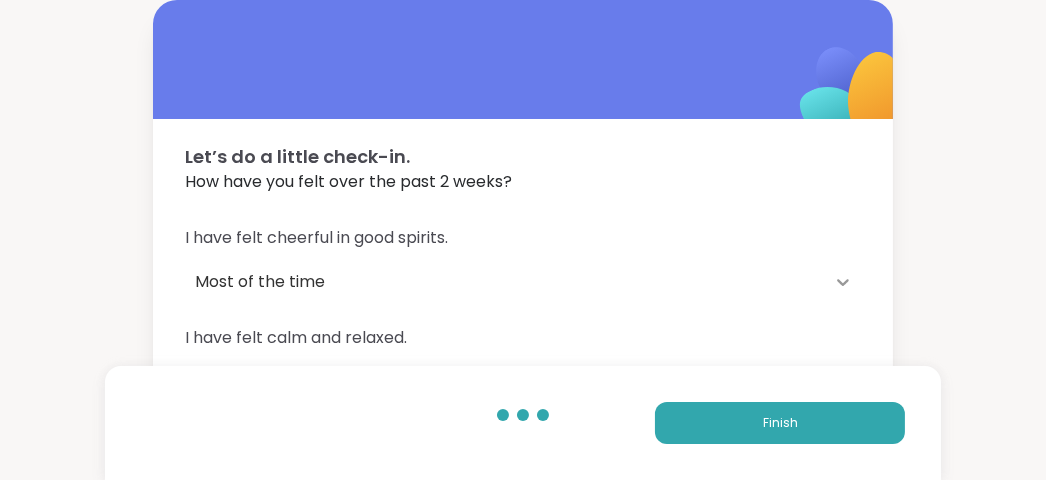 click 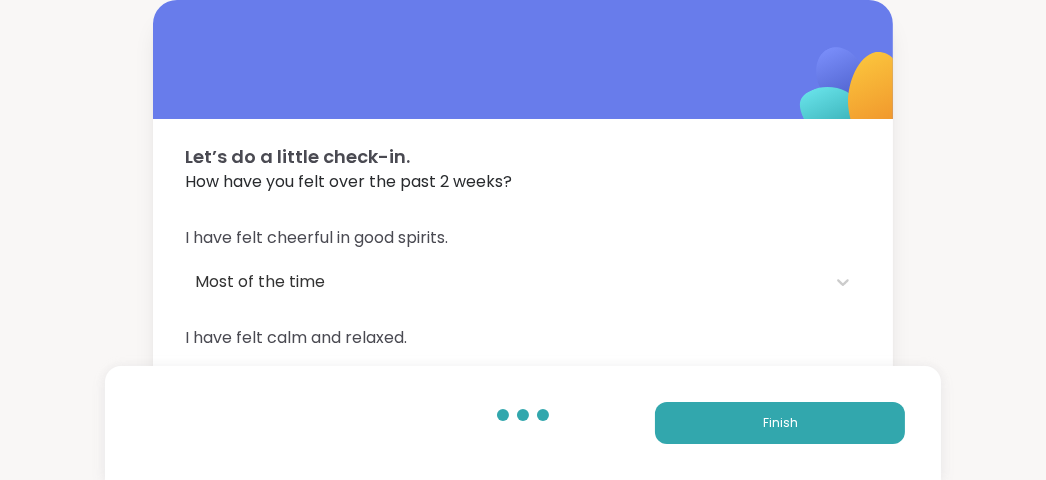 click on "I have felt calm and relaxed." at bounding box center [523, 338] 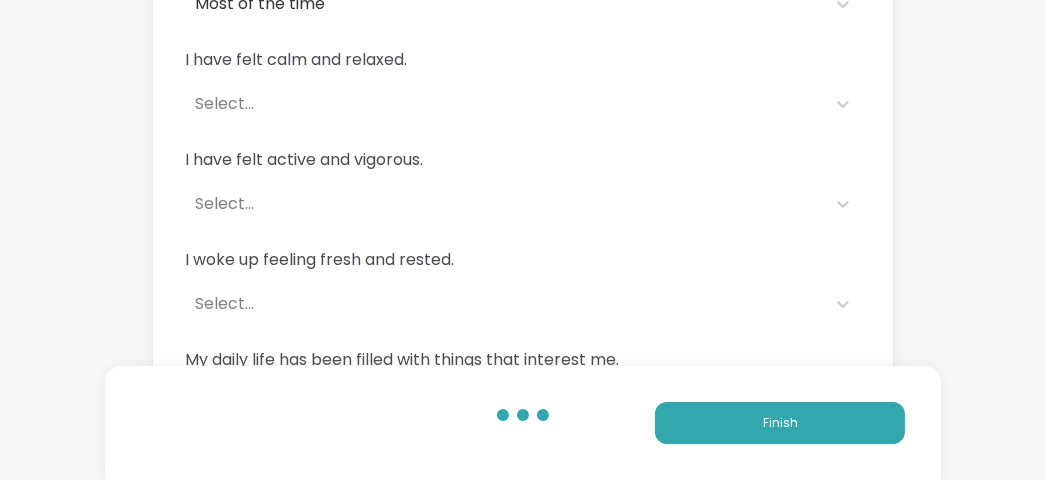 scroll, scrollTop: 280, scrollLeft: 0, axis: vertical 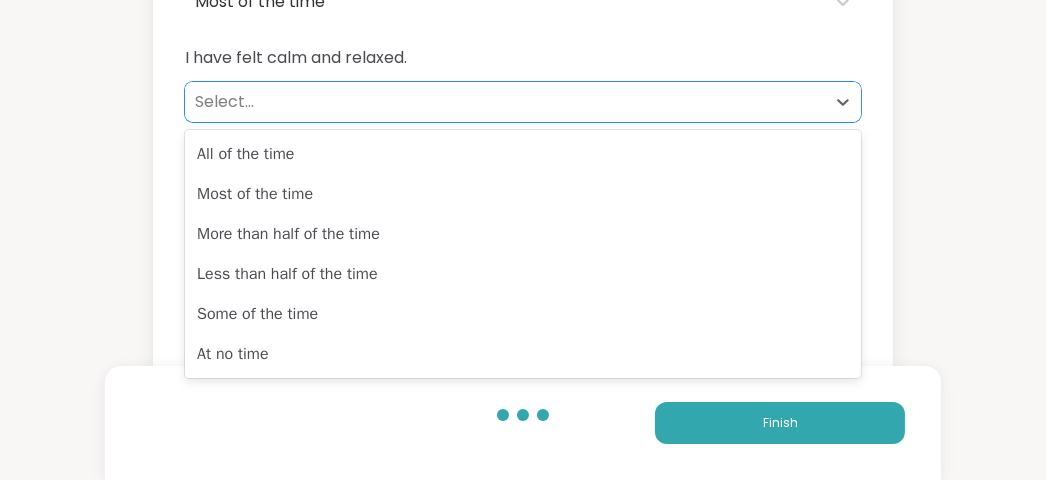 click on "Select..." at bounding box center (505, 102) 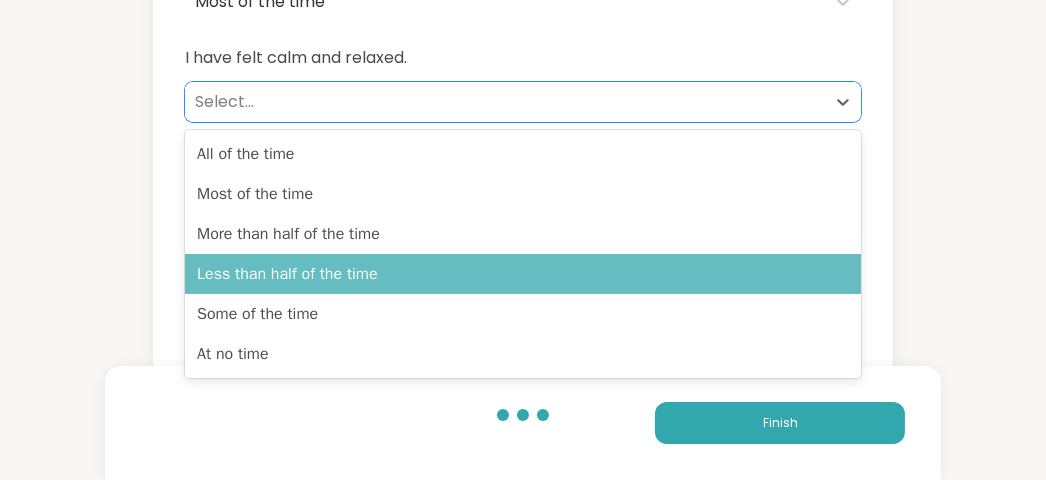 click on "Less than half of the time" at bounding box center (523, 274) 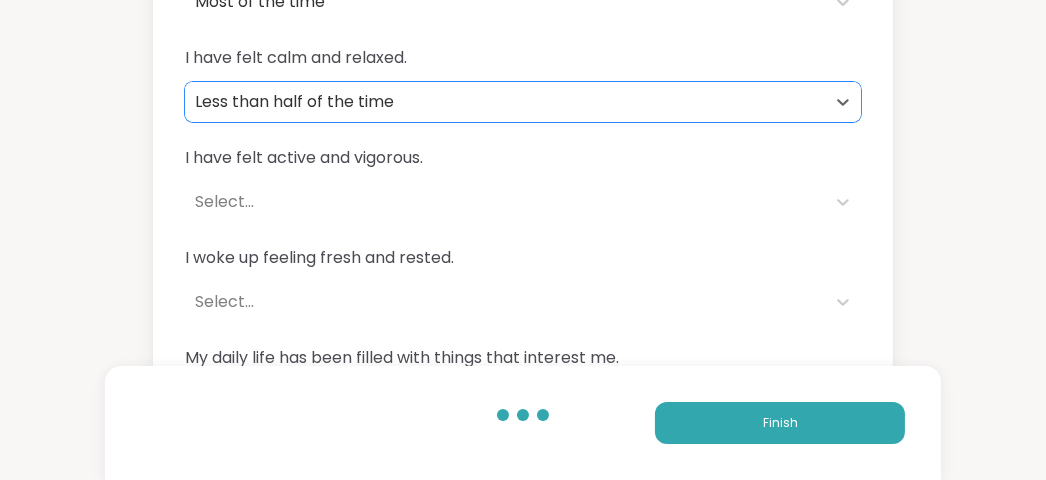 click on "Select..." at bounding box center [505, 202] 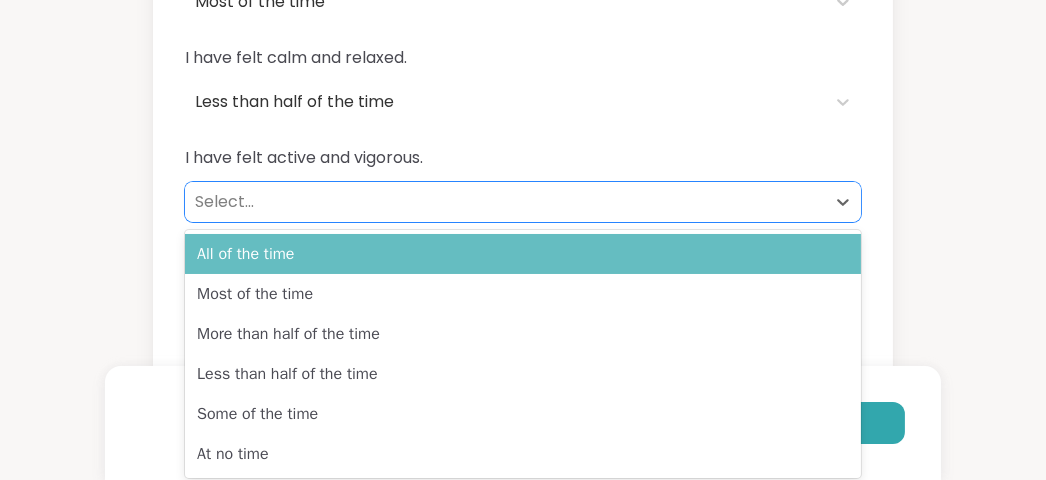 click on "All of the time" at bounding box center (523, 254) 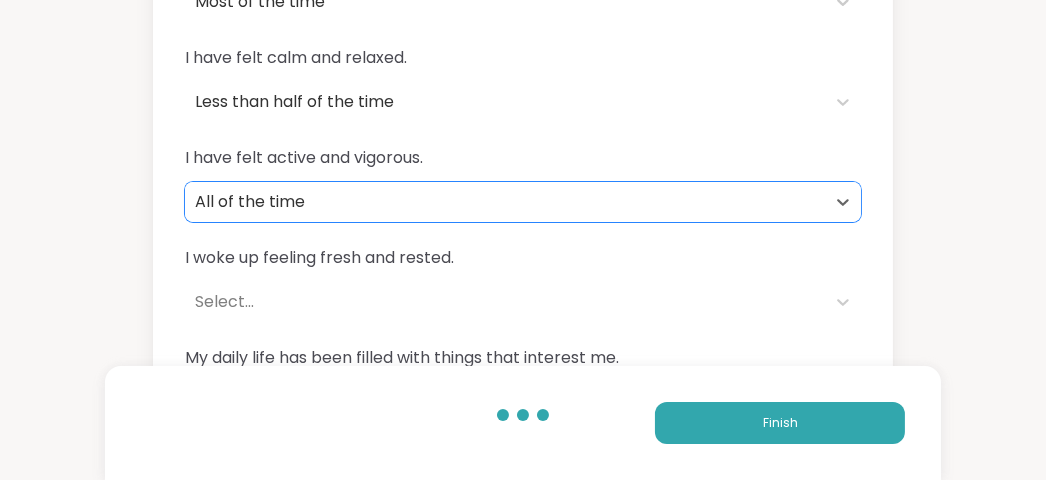 click on "Select..." at bounding box center [505, 302] 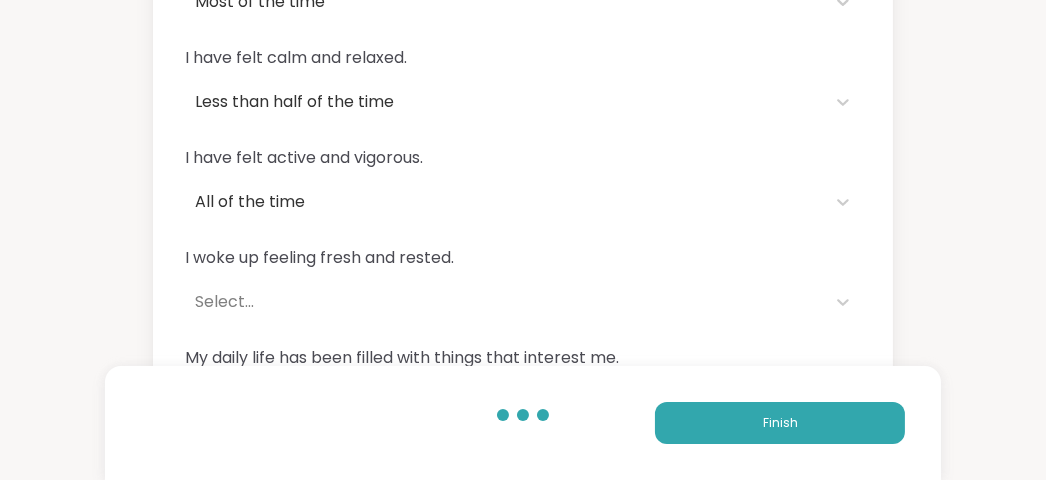 click on "Let’s do a little check-in. How have you felt over the past [DURATION]? I have felt cheerful in good spirits. Most of the time I have felt calm and relaxed. Less than half of the time I have felt active and vigorous. All of the time I woke up feeling fresh and rested. Select... My daily life has been filled with things that interest me. Select... Finish" at bounding box center (523, 83) 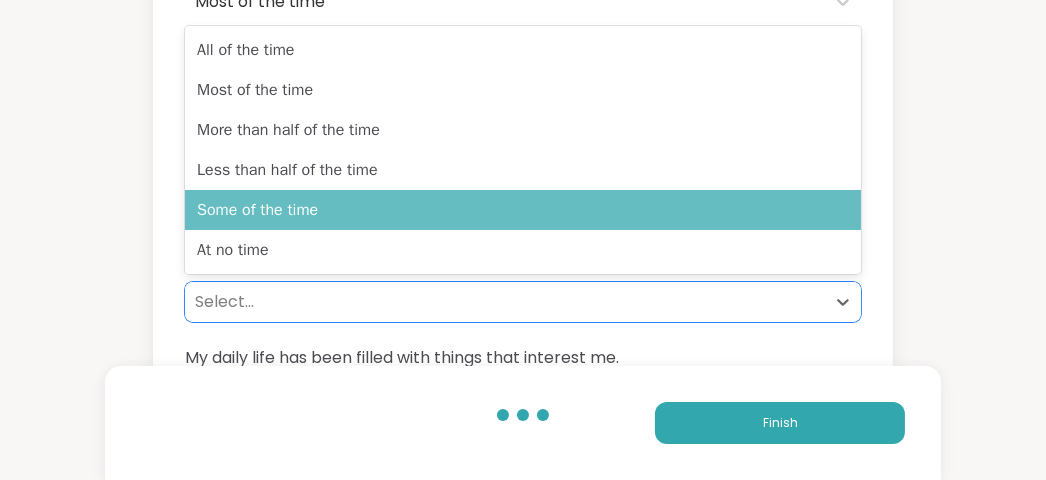 click on "Some of the time" at bounding box center [523, 210] 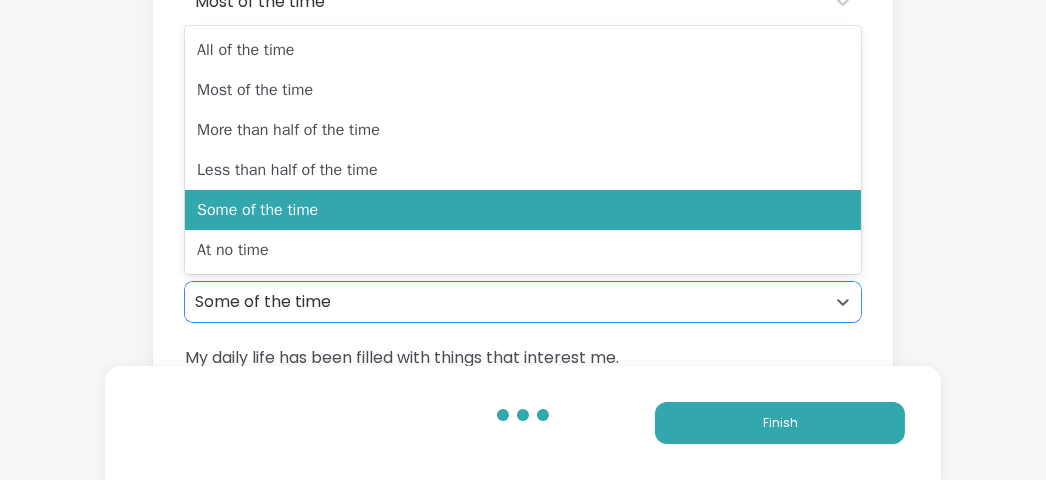 click on "Let’s do a little check-in. How have you felt over the past [DURATION]? I have felt cheerful in good spirits. Most of the time I have felt calm and relaxed. Less than half of the time I have felt active and vigorous. All of the time I woke up feeling fresh and rested. option Some of the time, selected. 6 results available. Use Up and Down to choose options, press Enter to select the currently focused option, press Escape to exit the menu, press Tab to select the option and exit the menu. Some of the time My daily life has been filled with things that interest me. Select... Finish" at bounding box center [523, 83] 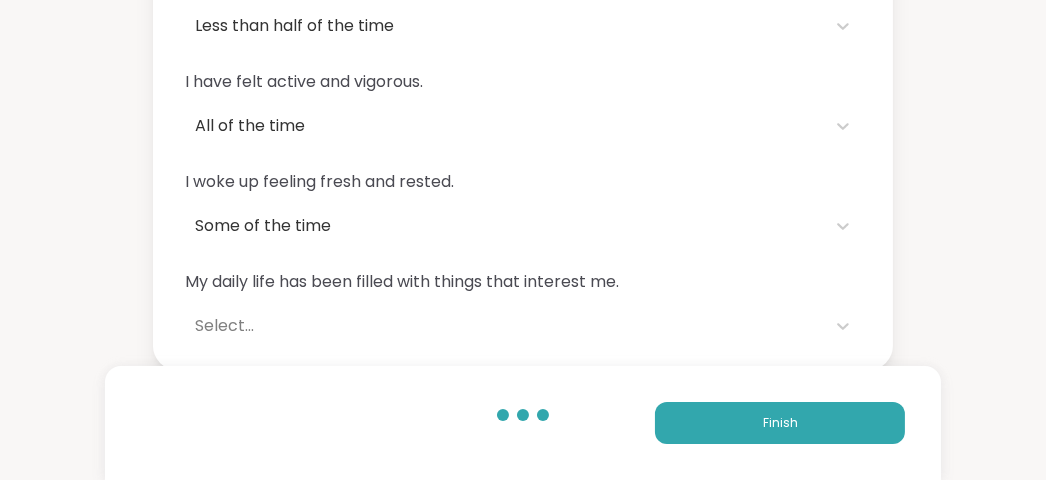 scroll, scrollTop: 357, scrollLeft: 0, axis: vertical 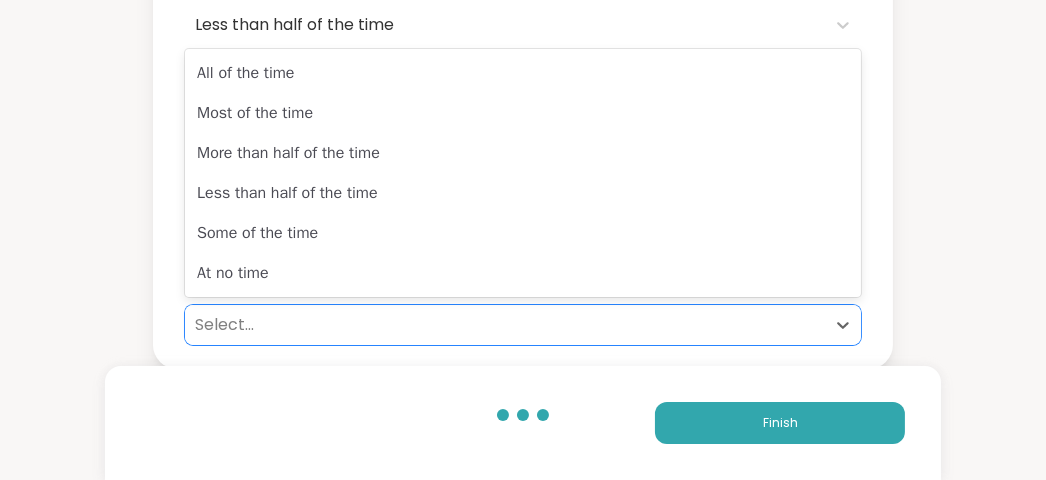 click on "Select..." at bounding box center [505, 325] 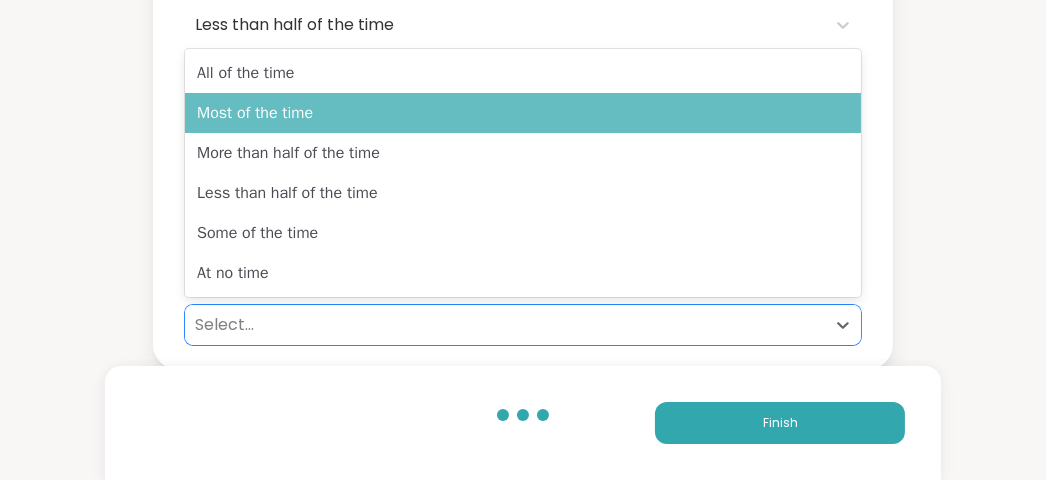 click on "Most of the time" at bounding box center (523, 113) 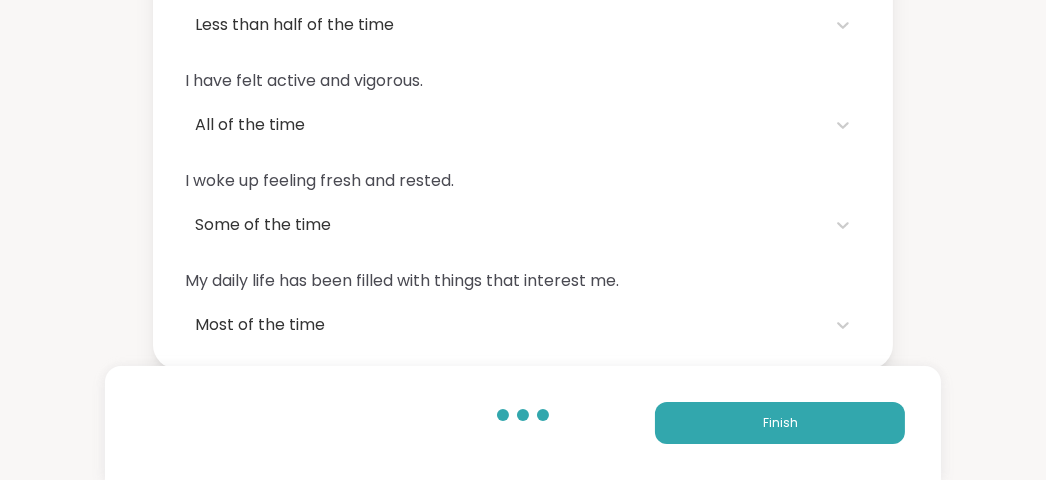 click on "Let’s do a little check-in. How have you felt over the past [DURATION]? I have felt cheerful in good spirits. Most of the time I have felt calm and relaxed. Less than half of the time I have felt active and vigorous. All of the time I woke up feeling fresh and rested. Some of the time My daily life has been filled with things that interest me. Most of the time Finish" at bounding box center [523, 6] 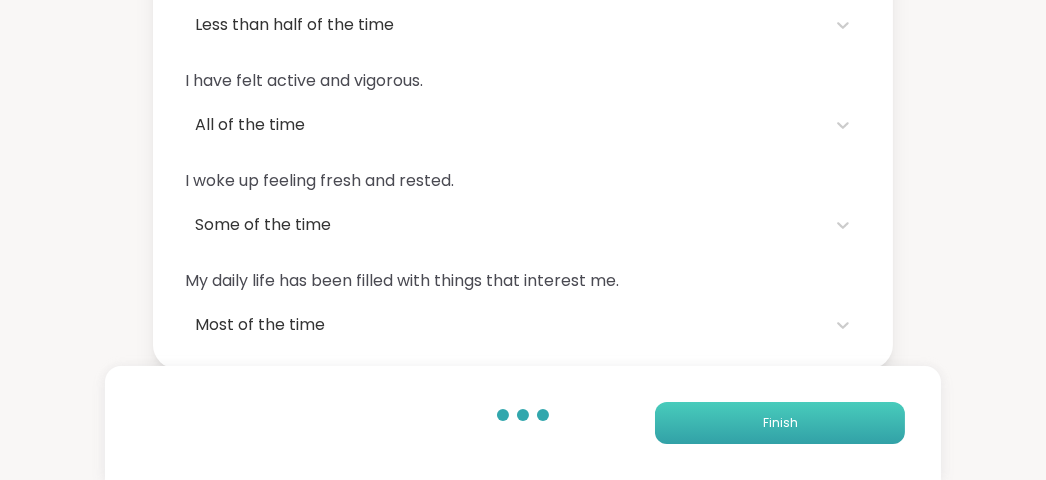 click on "Finish" at bounding box center (780, 423) 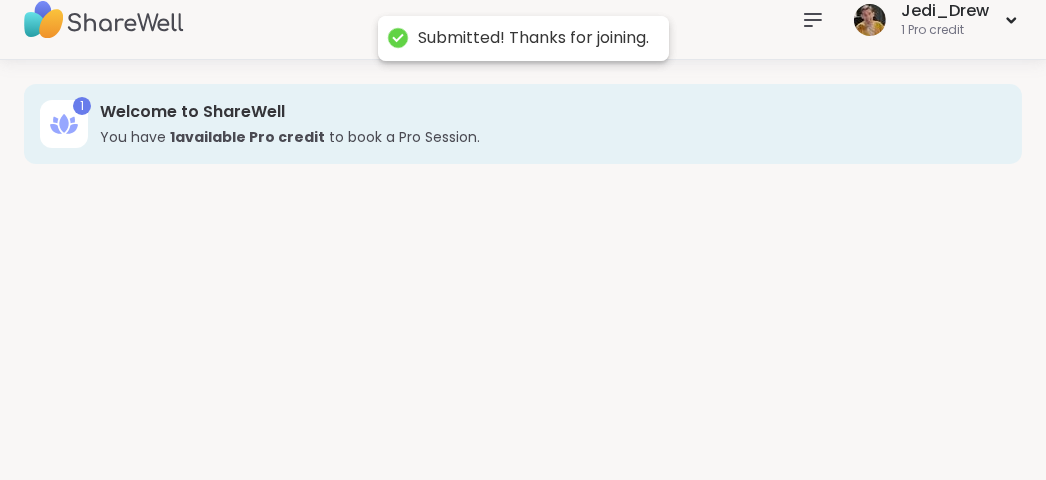 scroll, scrollTop: 0, scrollLeft: 0, axis: both 